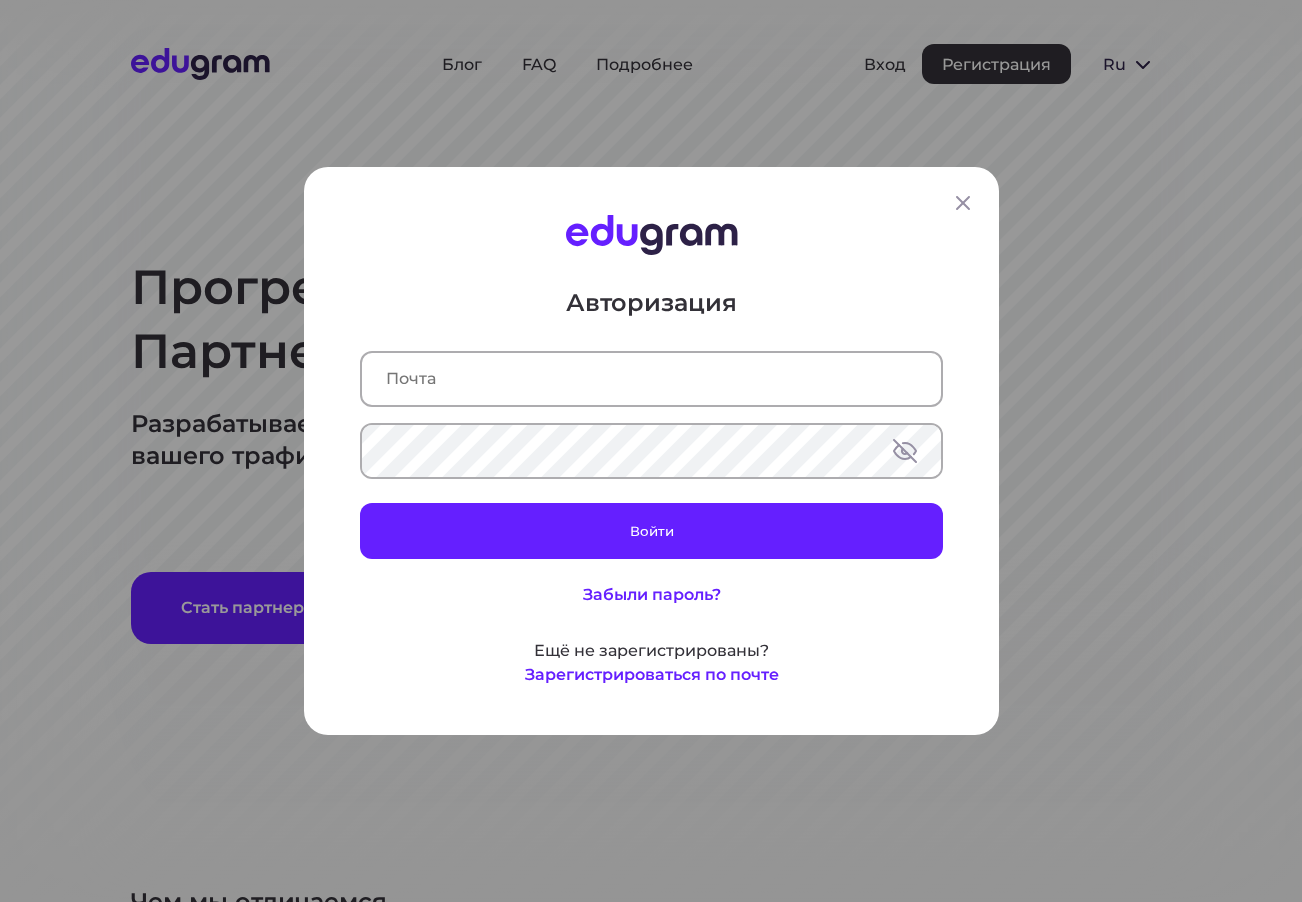 scroll, scrollTop: 0, scrollLeft: 0, axis: both 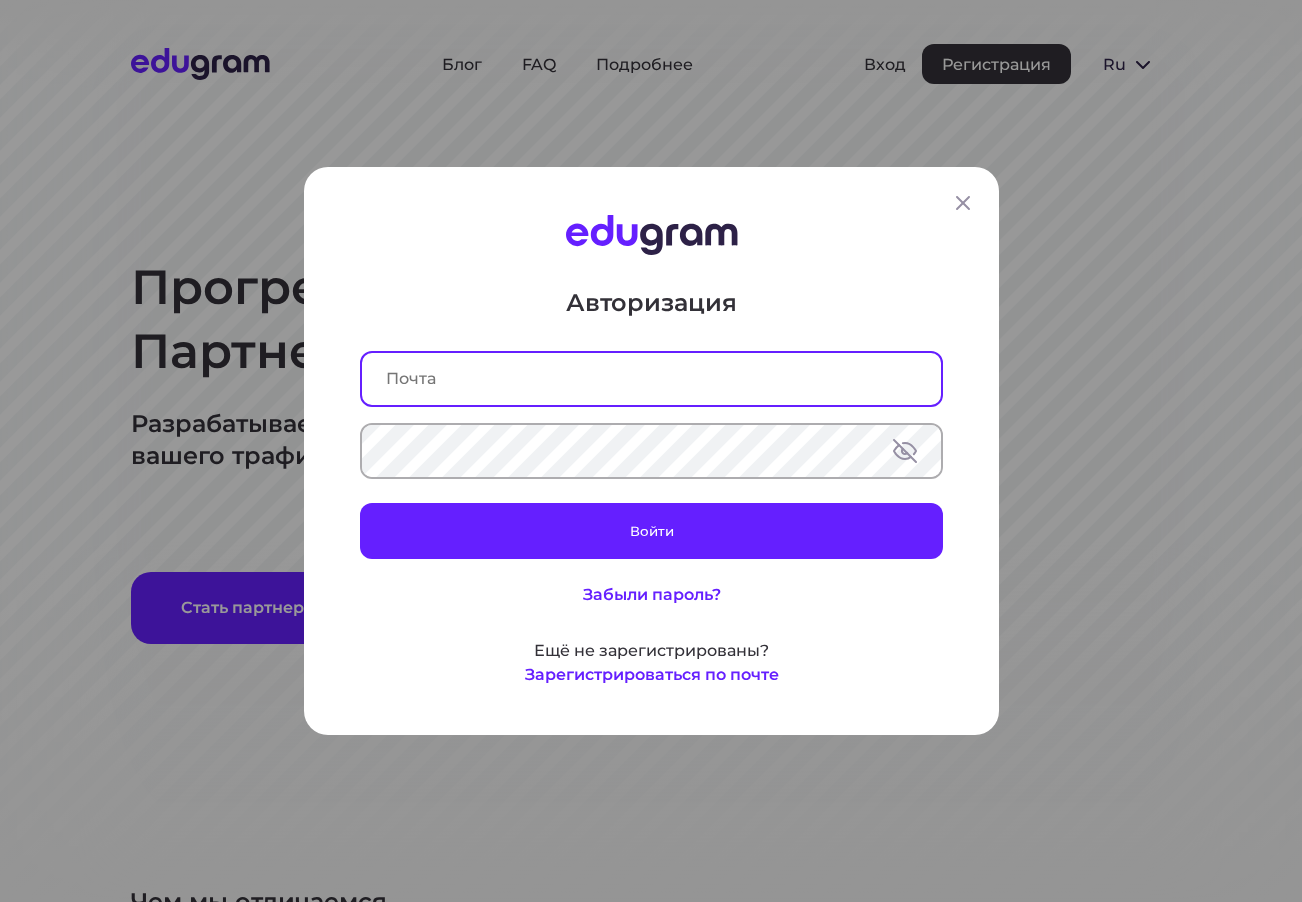 click at bounding box center [651, 379] 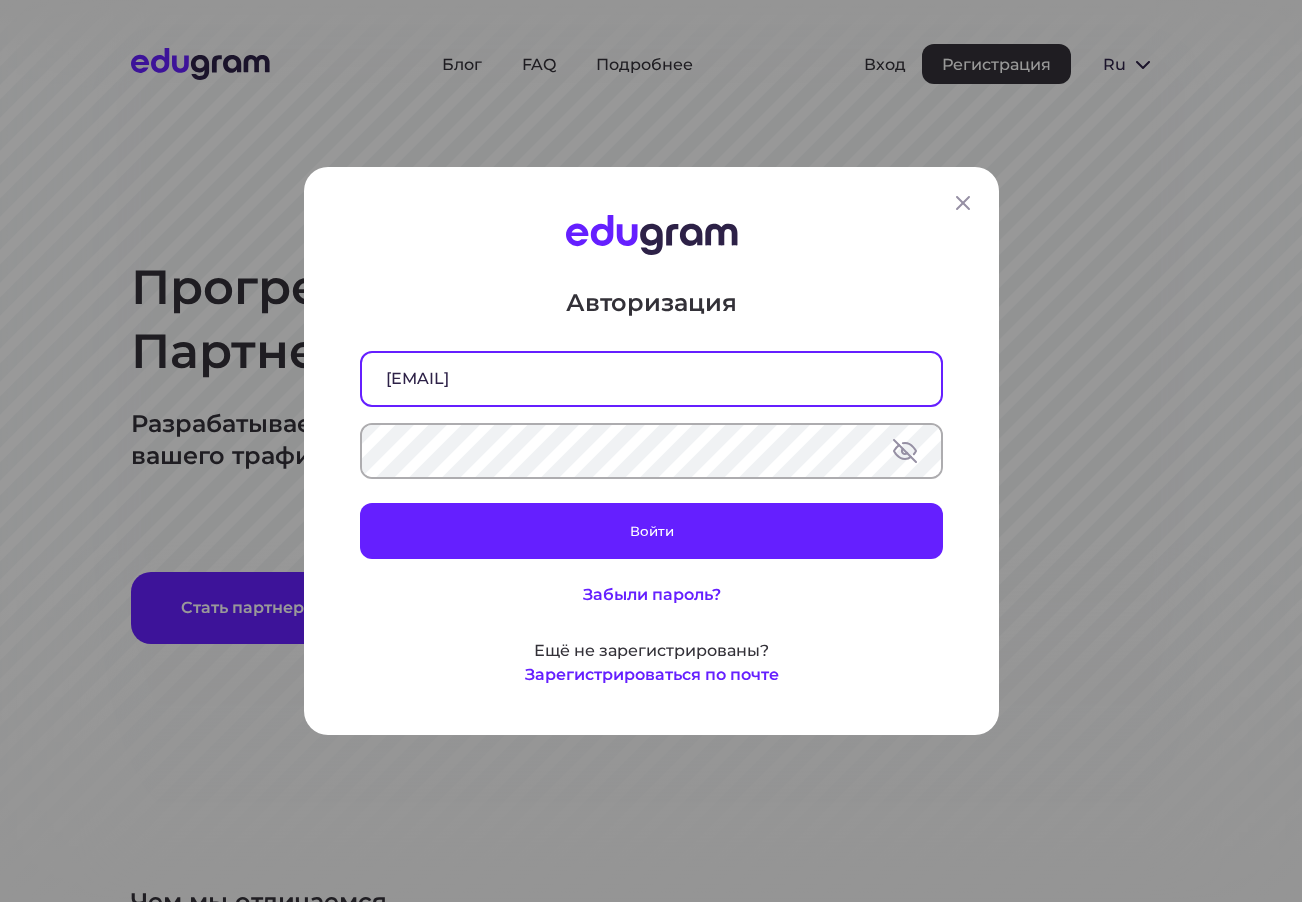 type on "[EMAIL]" 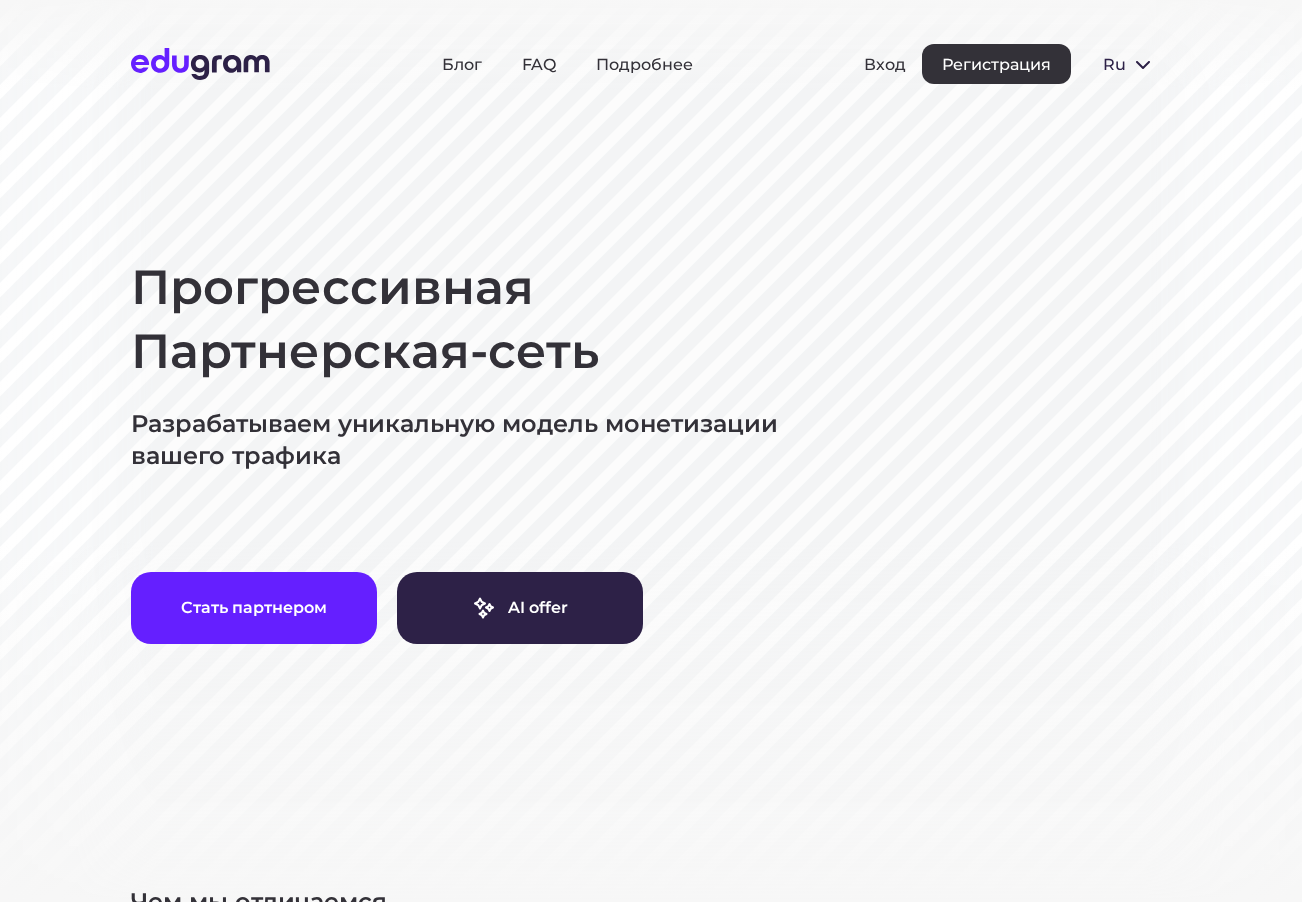 scroll, scrollTop: 0, scrollLeft: 0, axis: both 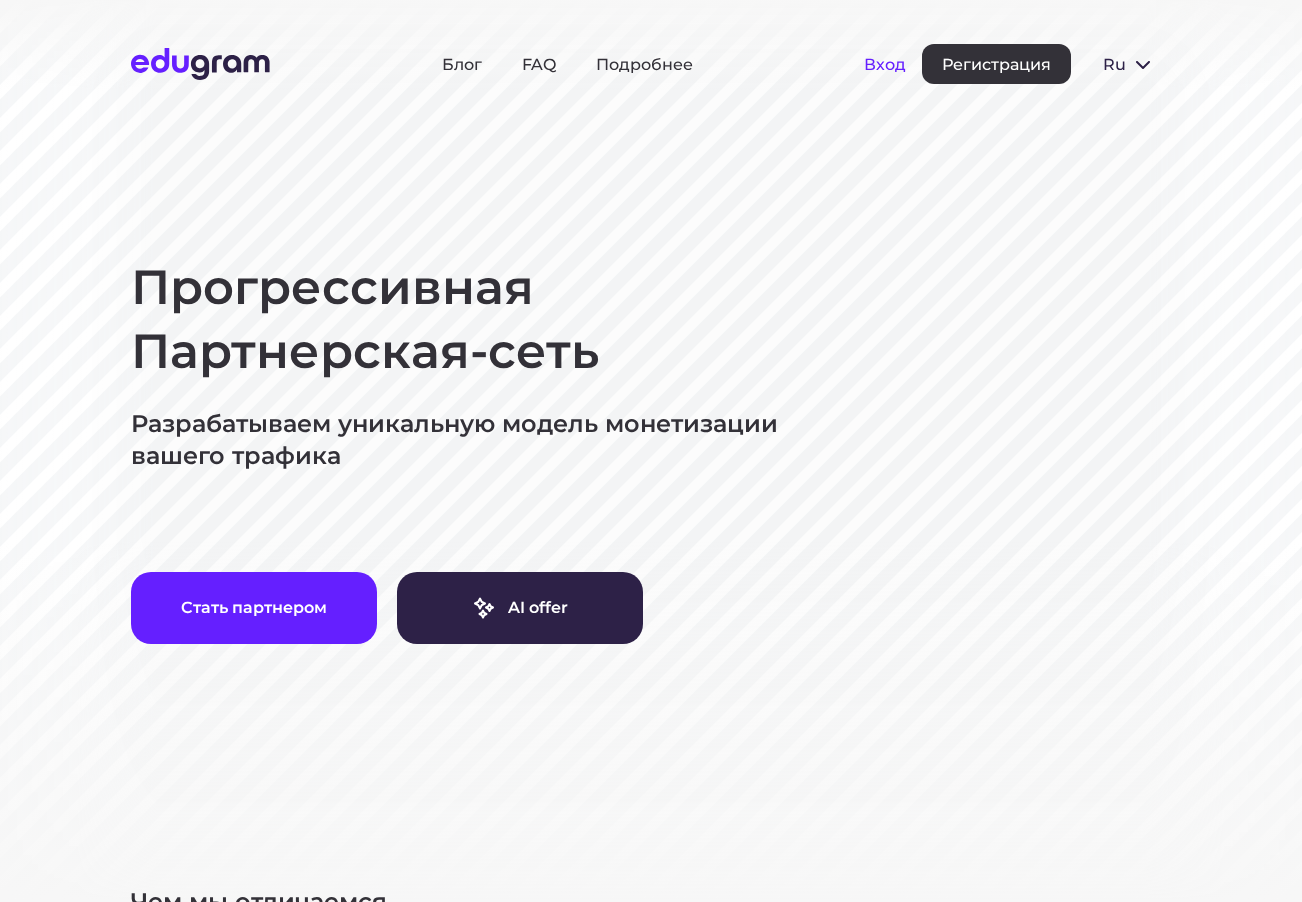 click on "Вход" at bounding box center [885, 64] 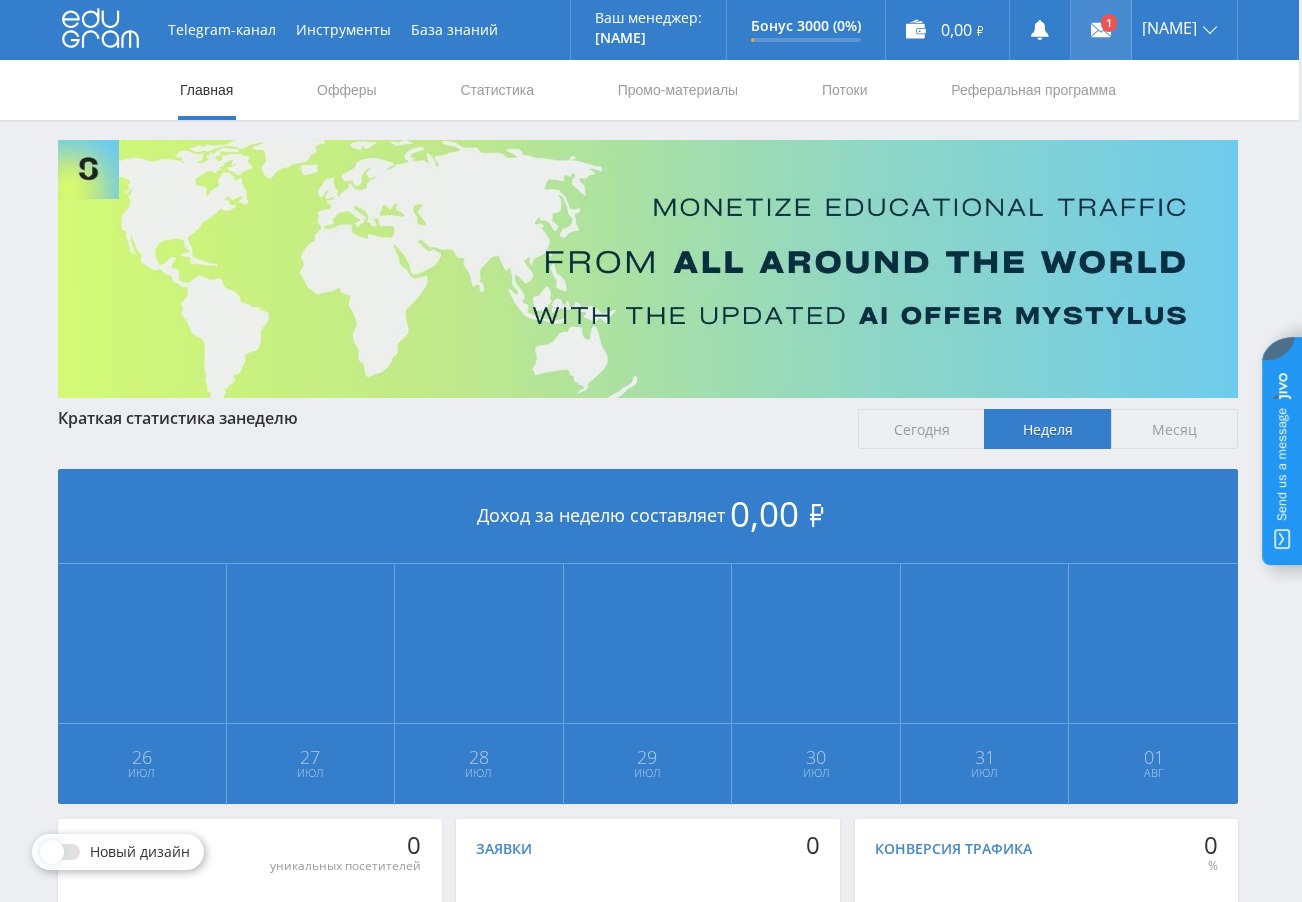 scroll, scrollTop: 0, scrollLeft: 3, axis: horizontal 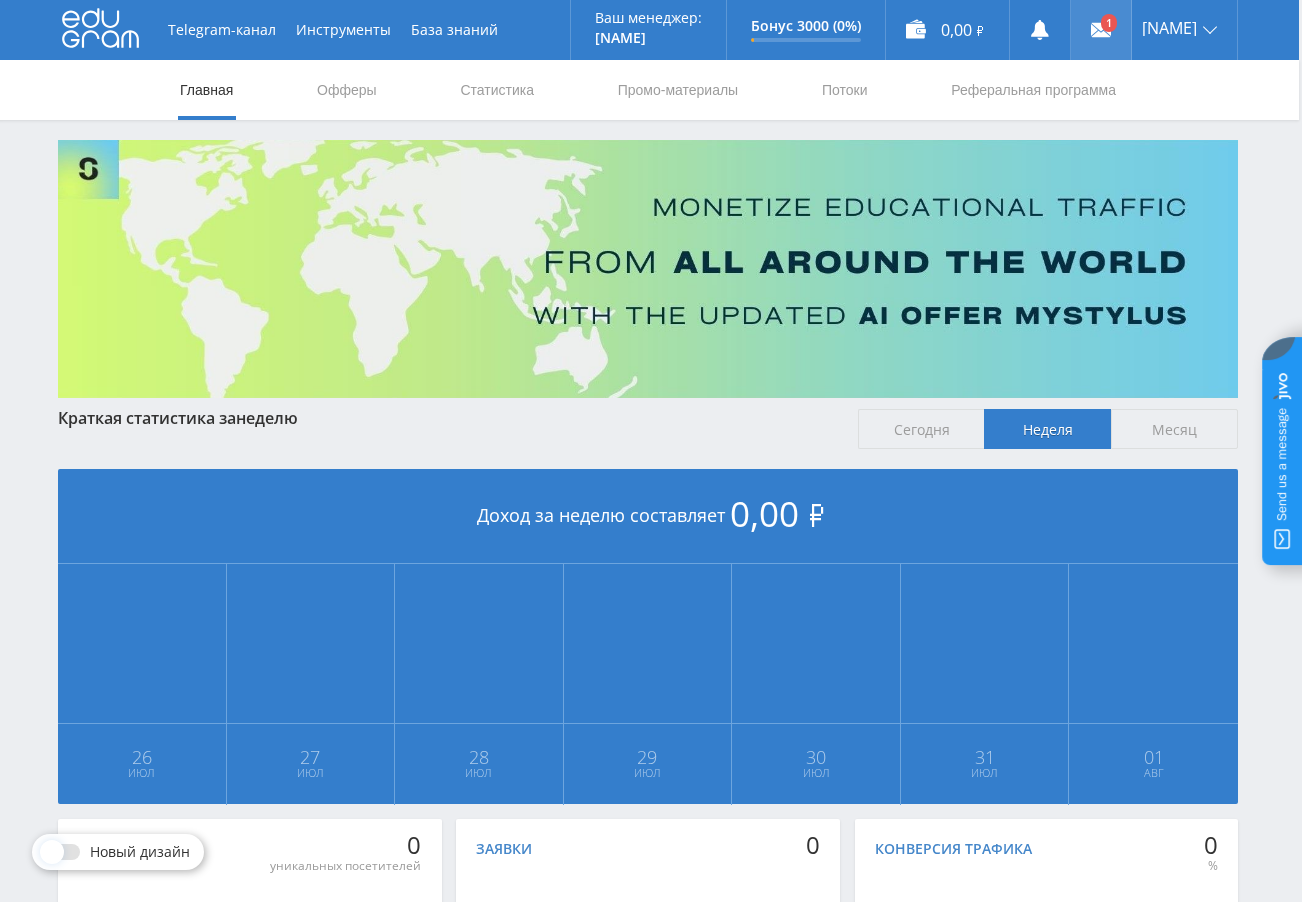 click 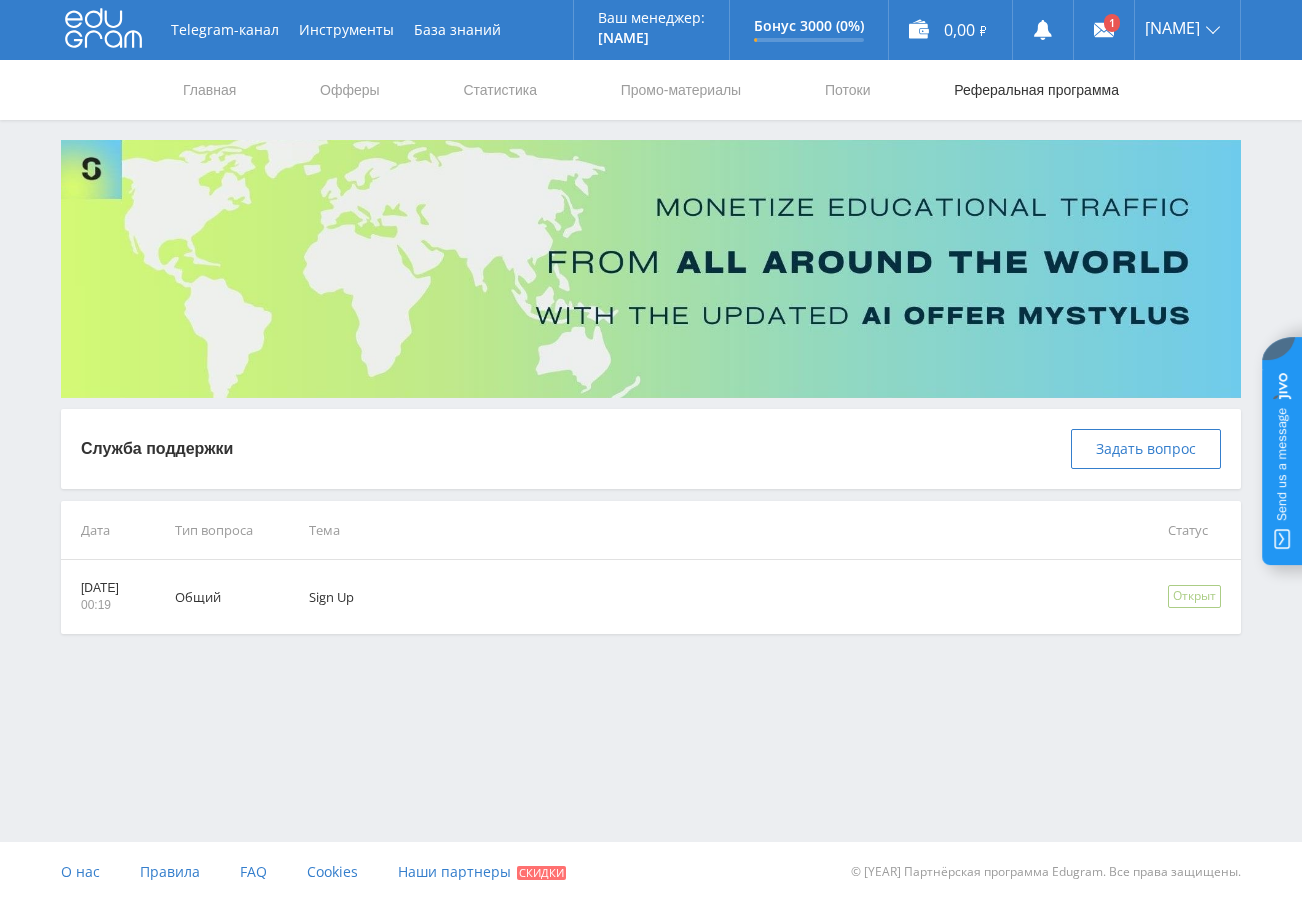 scroll, scrollTop: 0, scrollLeft: 0, axis: both 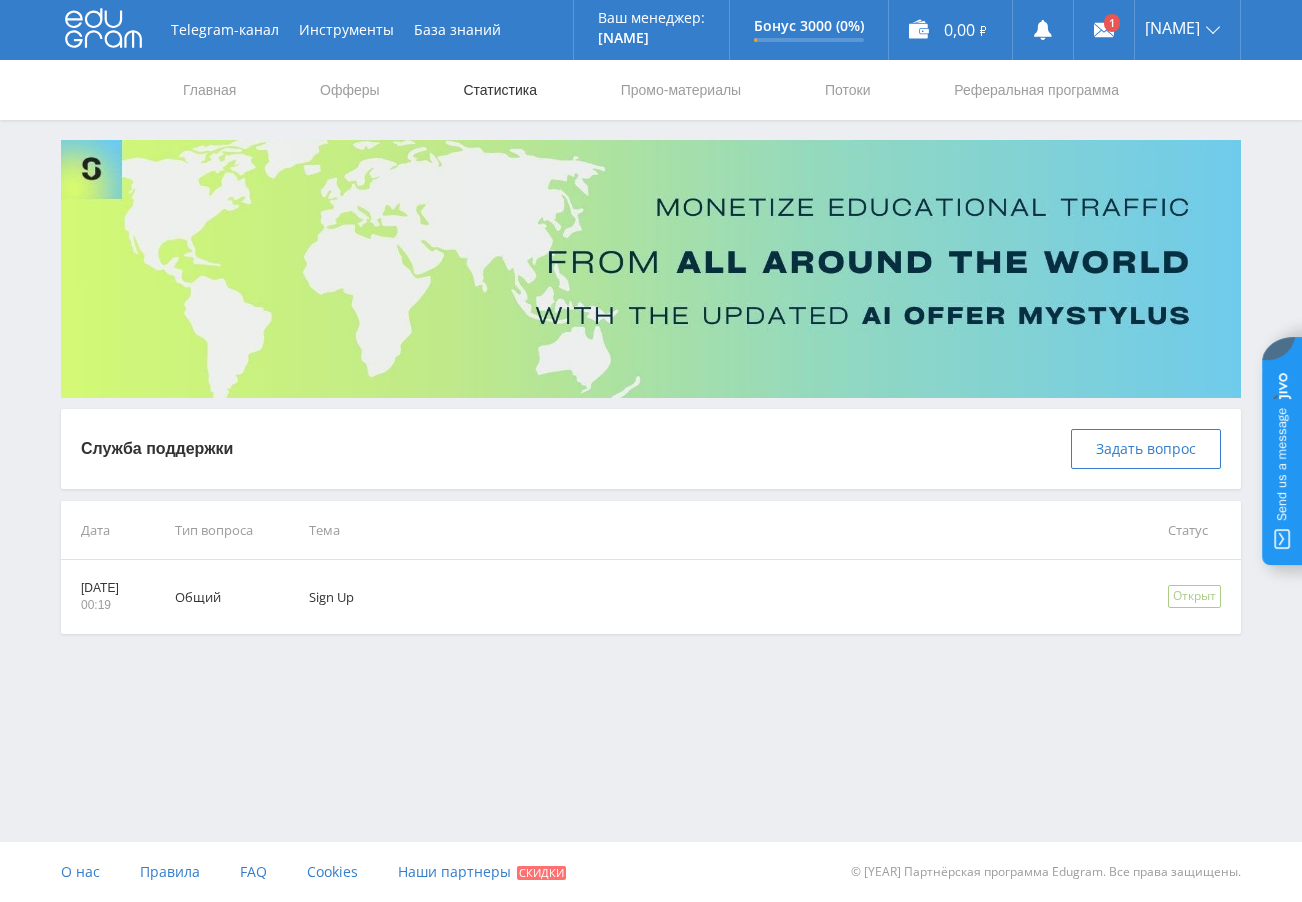 click on "Статистика" at bounding box center [500, 90] 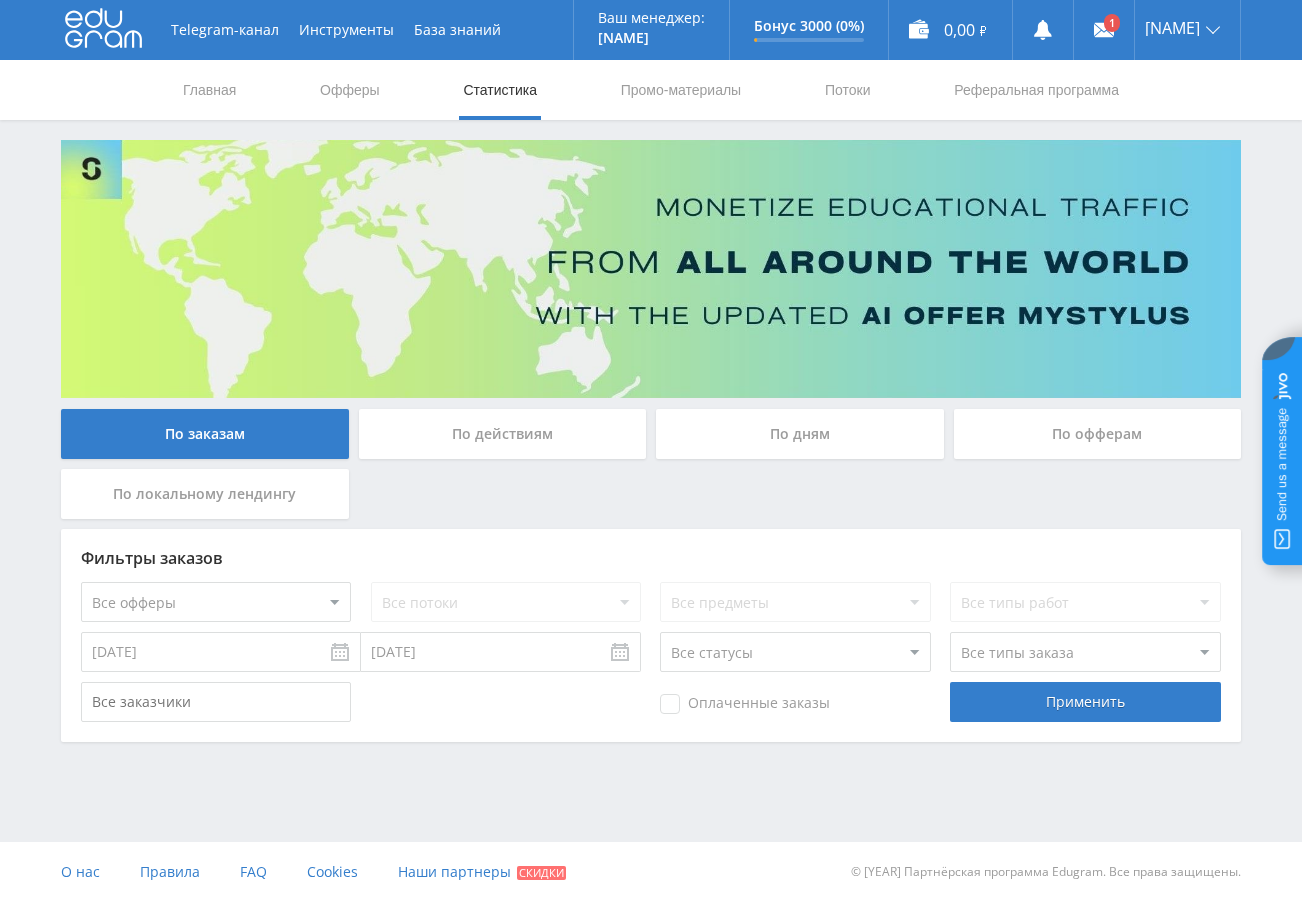 click on "25.07.2025" at bounding box center (221, 652) 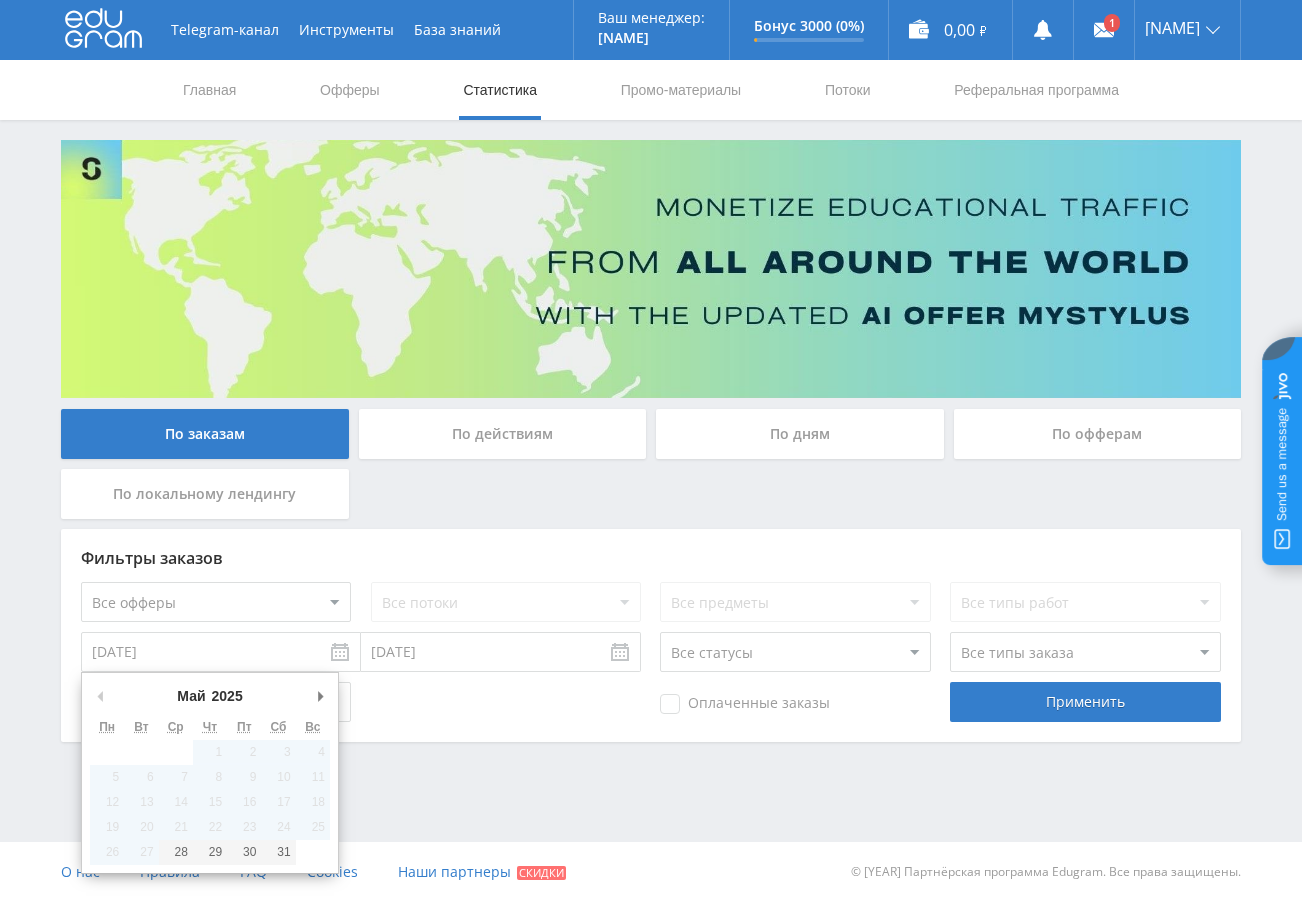 click on "Предыдущий месяц" at bounding box center (100, 696) 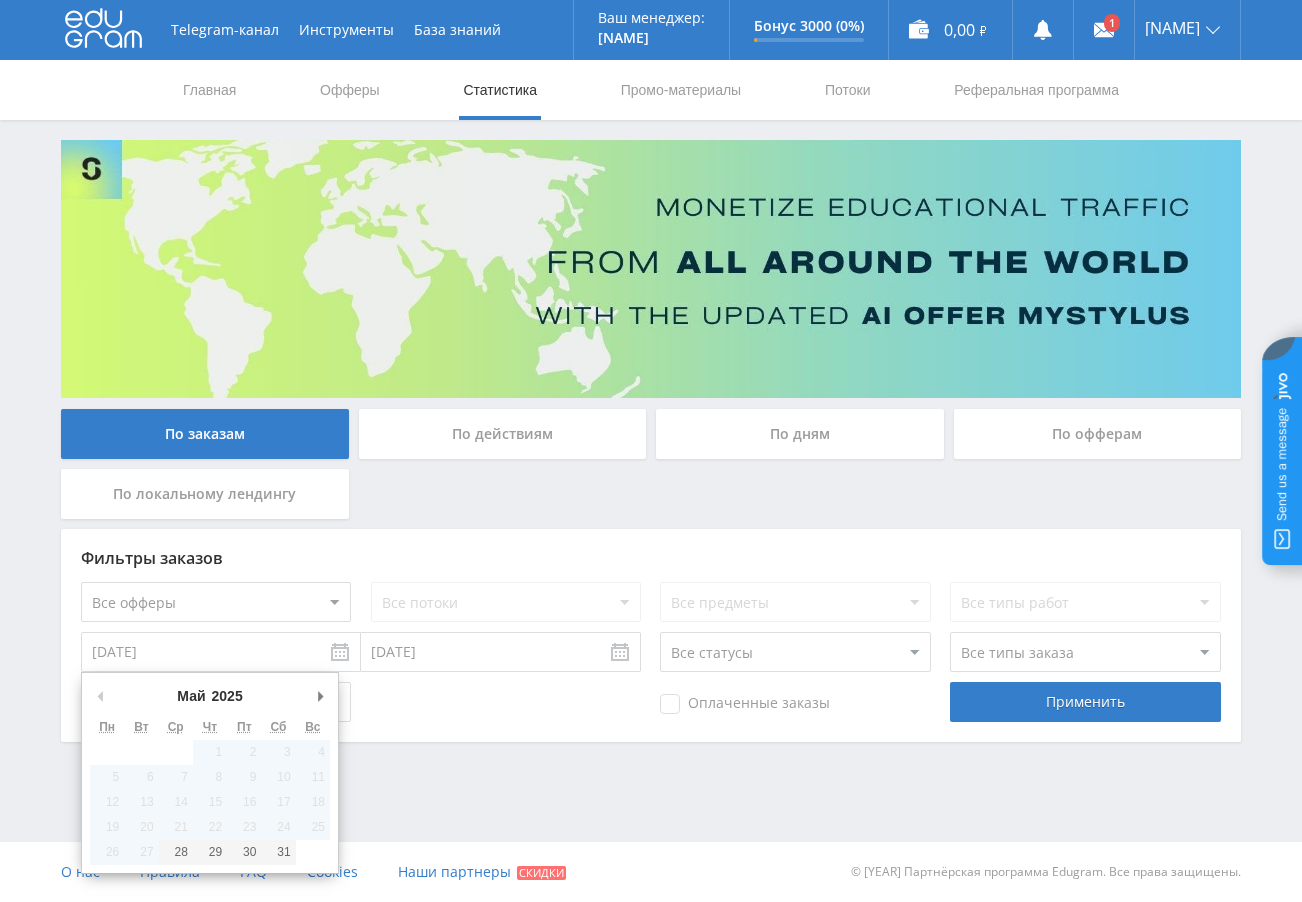 click on "25.07.2025" at bounding box center [221, 652] 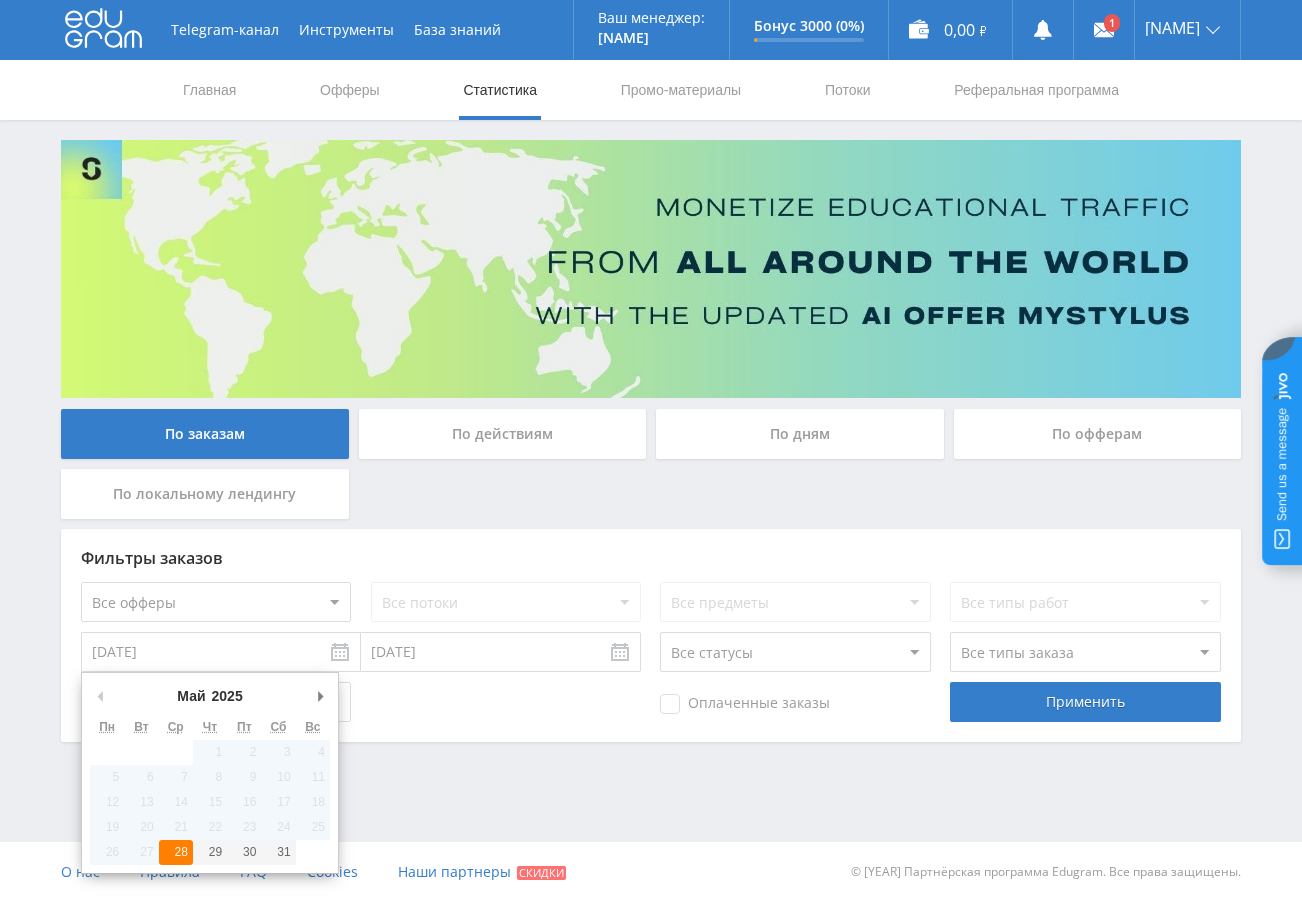 type on "28.05.2025" 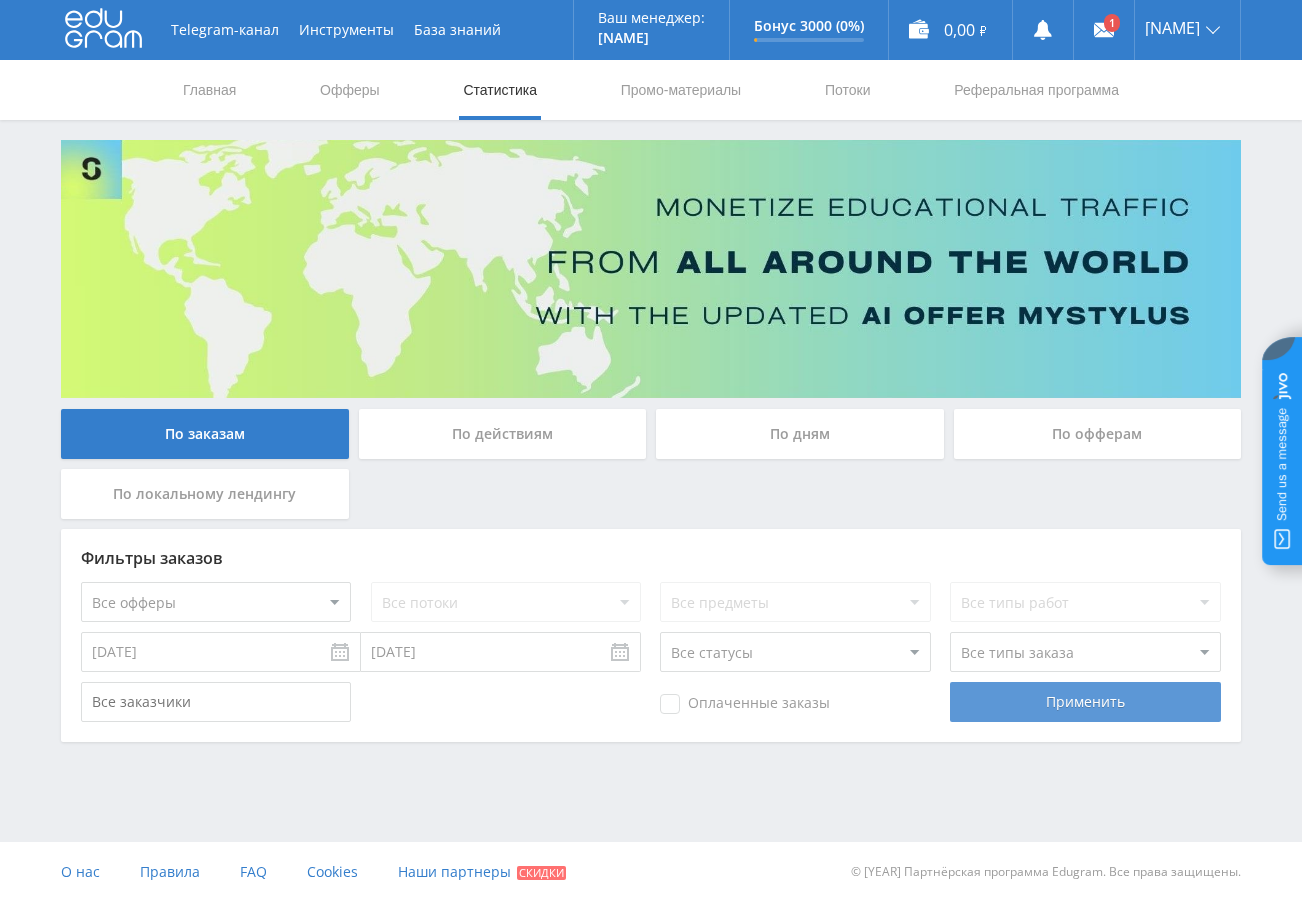 click on "Применить" at bounding box center (1085, 702) 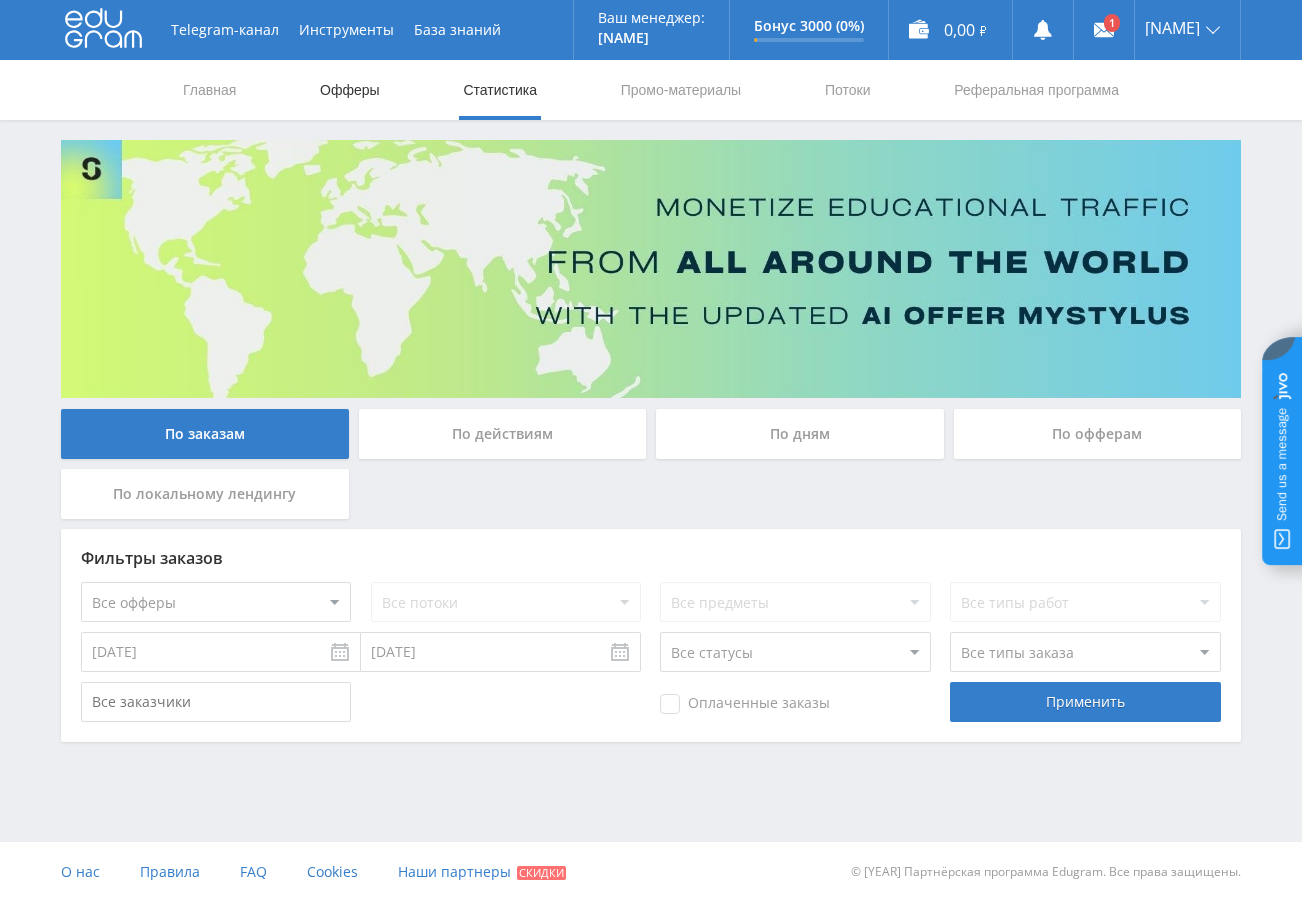 click on "Офферы" at bounding box center [350, 90] 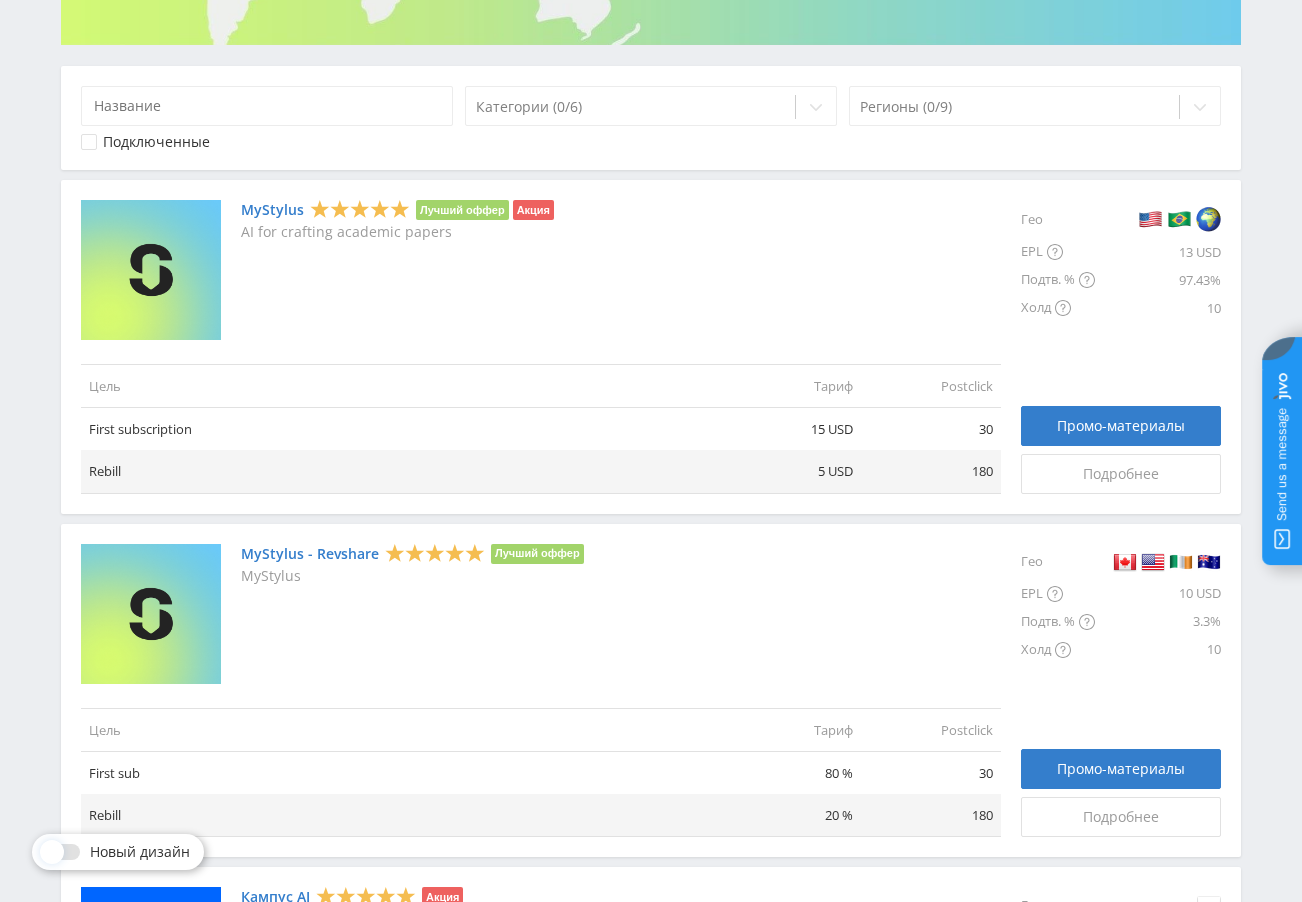 scroll, scrollTop: 359, scrollLeft: 0, axis: vertical 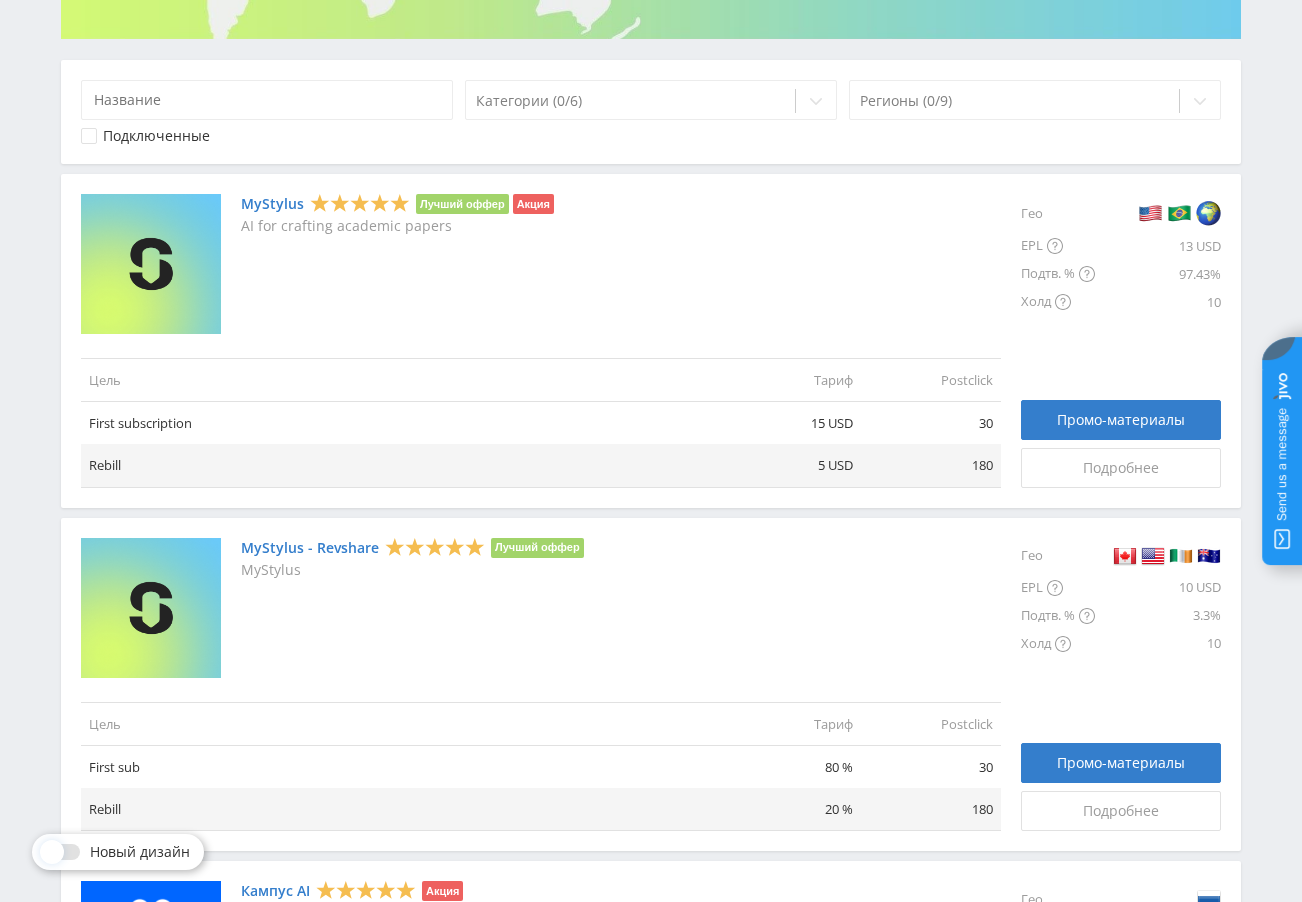 click on "MyStylus" at bounding box center [272, 204] 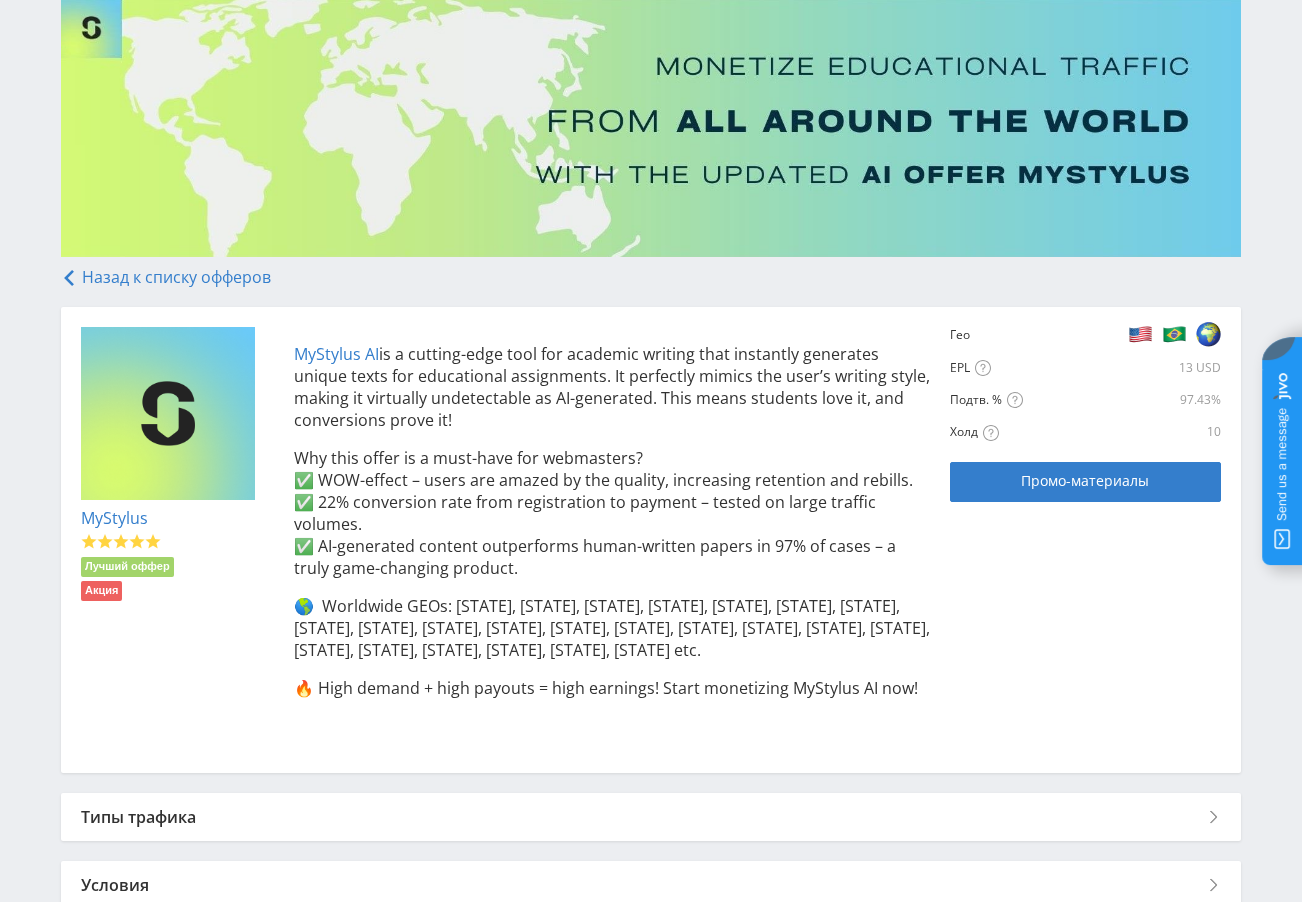 scroll, scrollTop: 155, scrollLeft: 0, axis: vertical 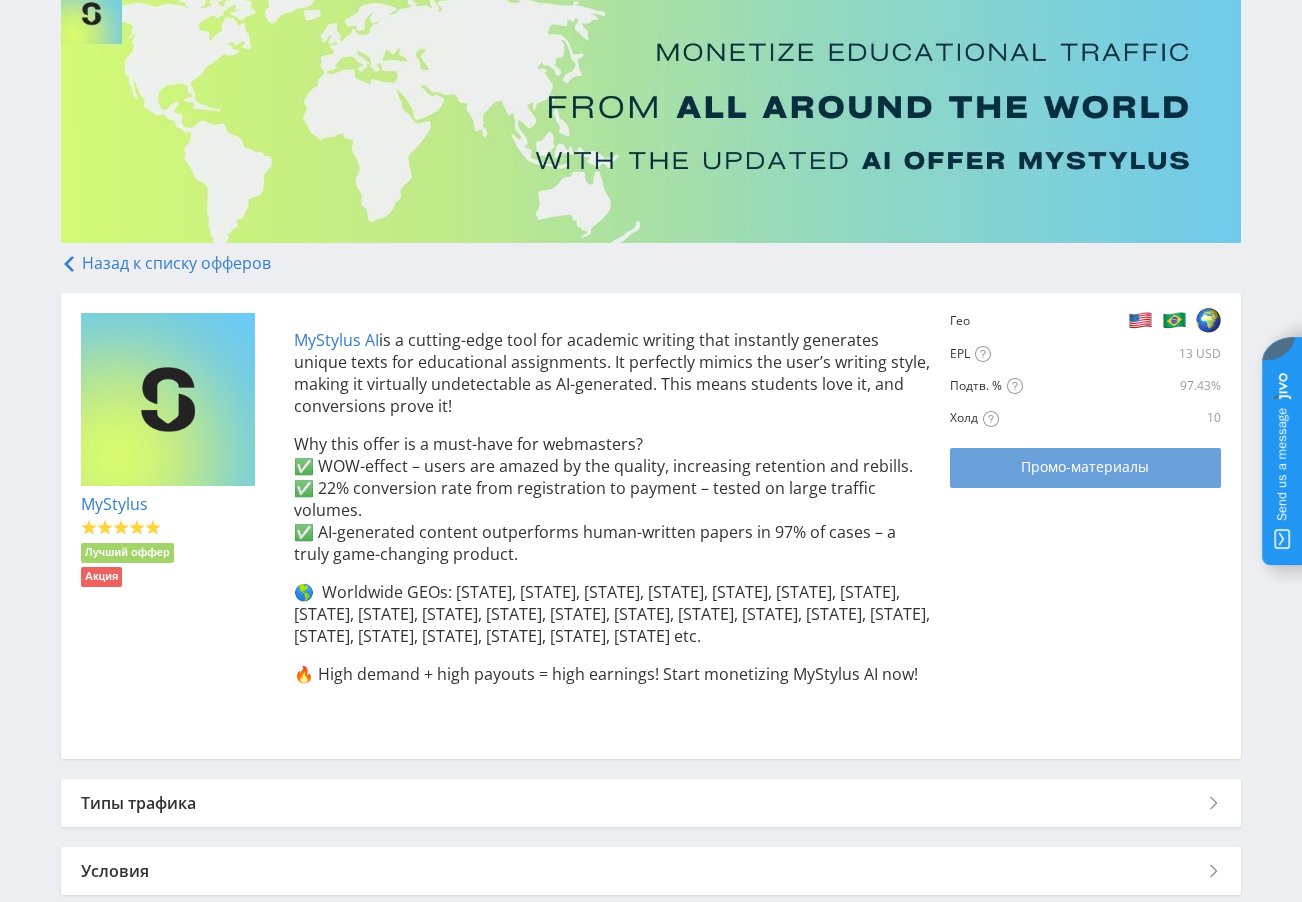 click on "Промо-материалы" at bounding box center (1085, 467) 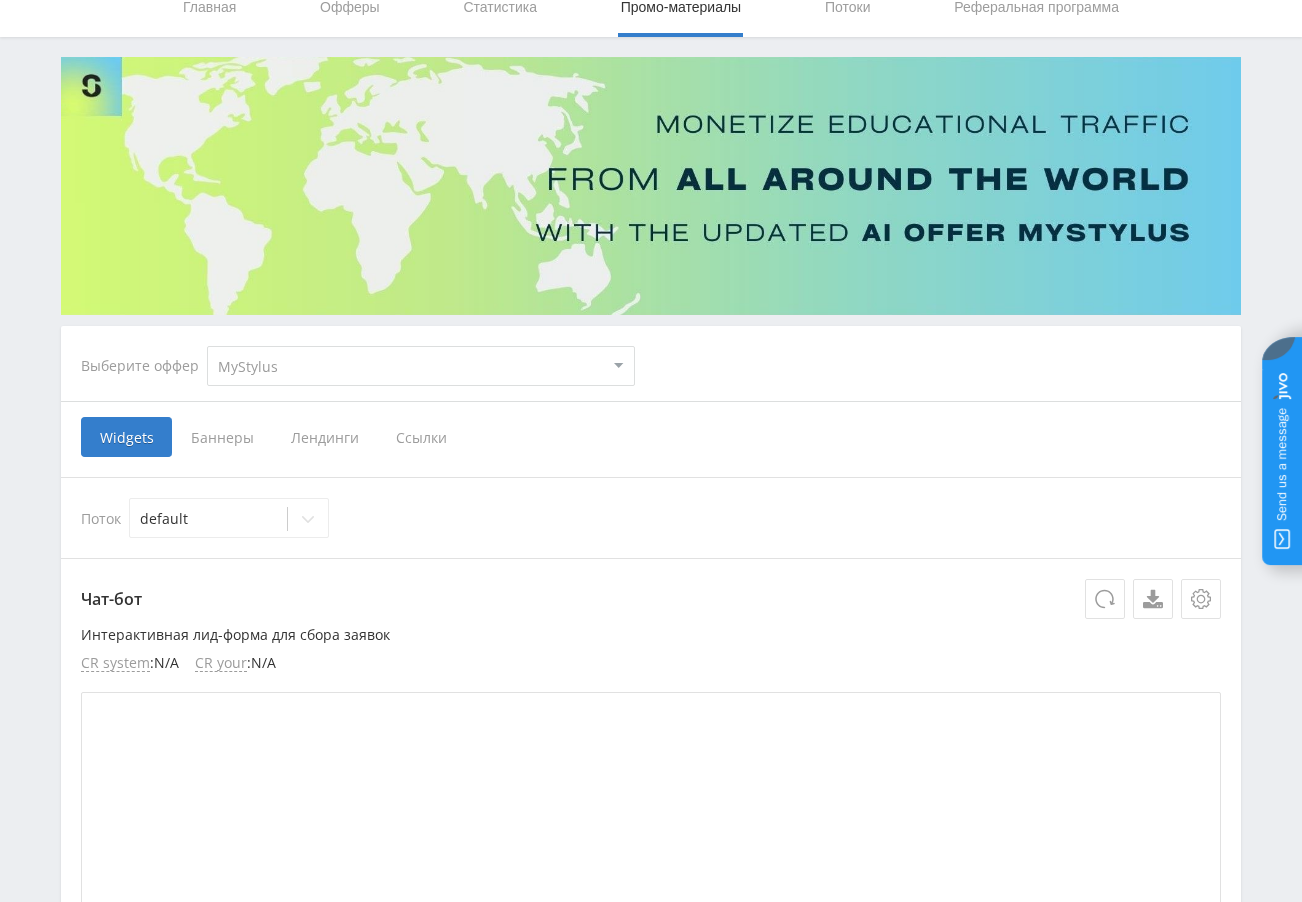 scroll, scrollTop: 90, scrollLeft: 0, axis: vertical 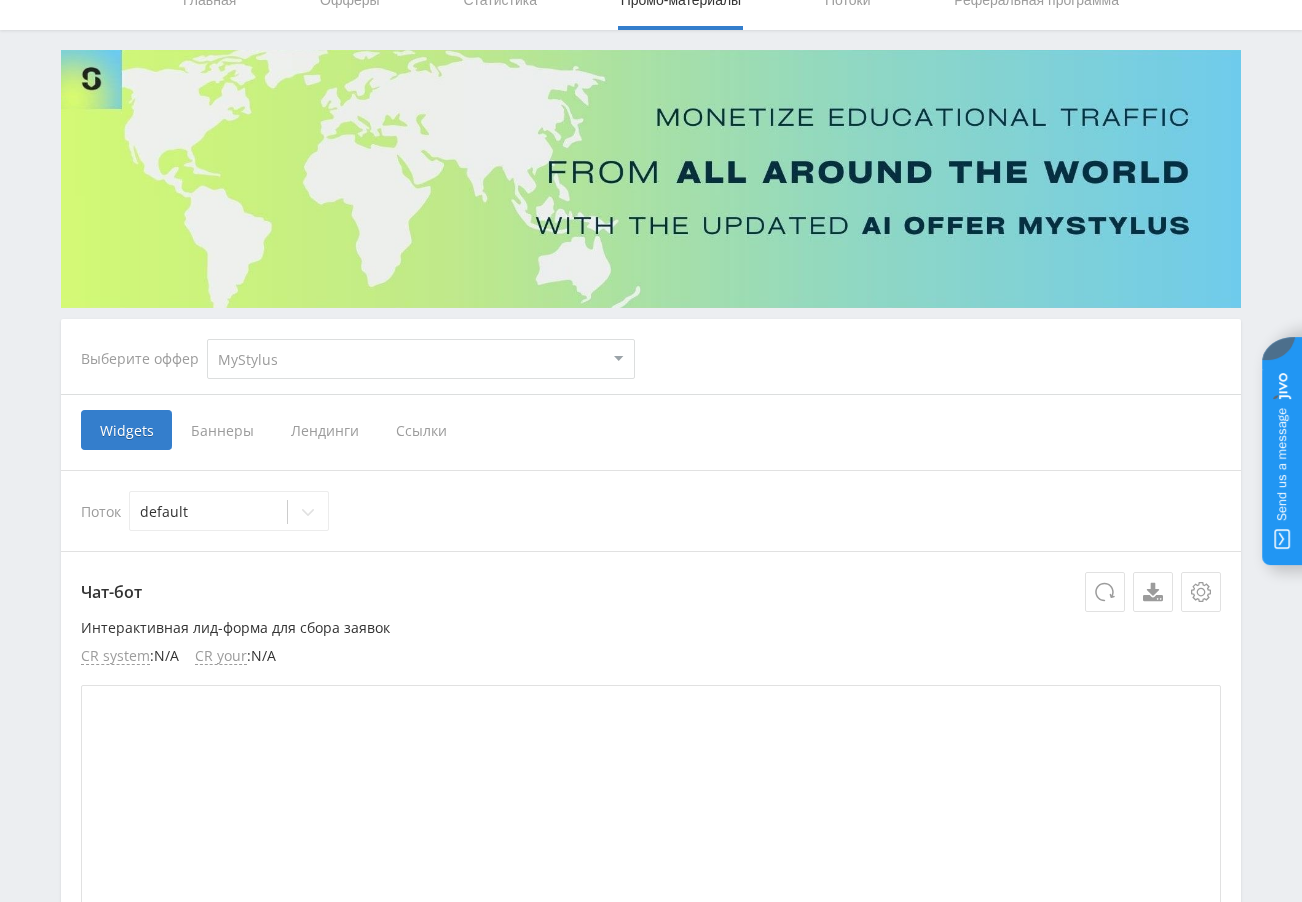 click on "Ссылки" at bounding box center (421, 430) 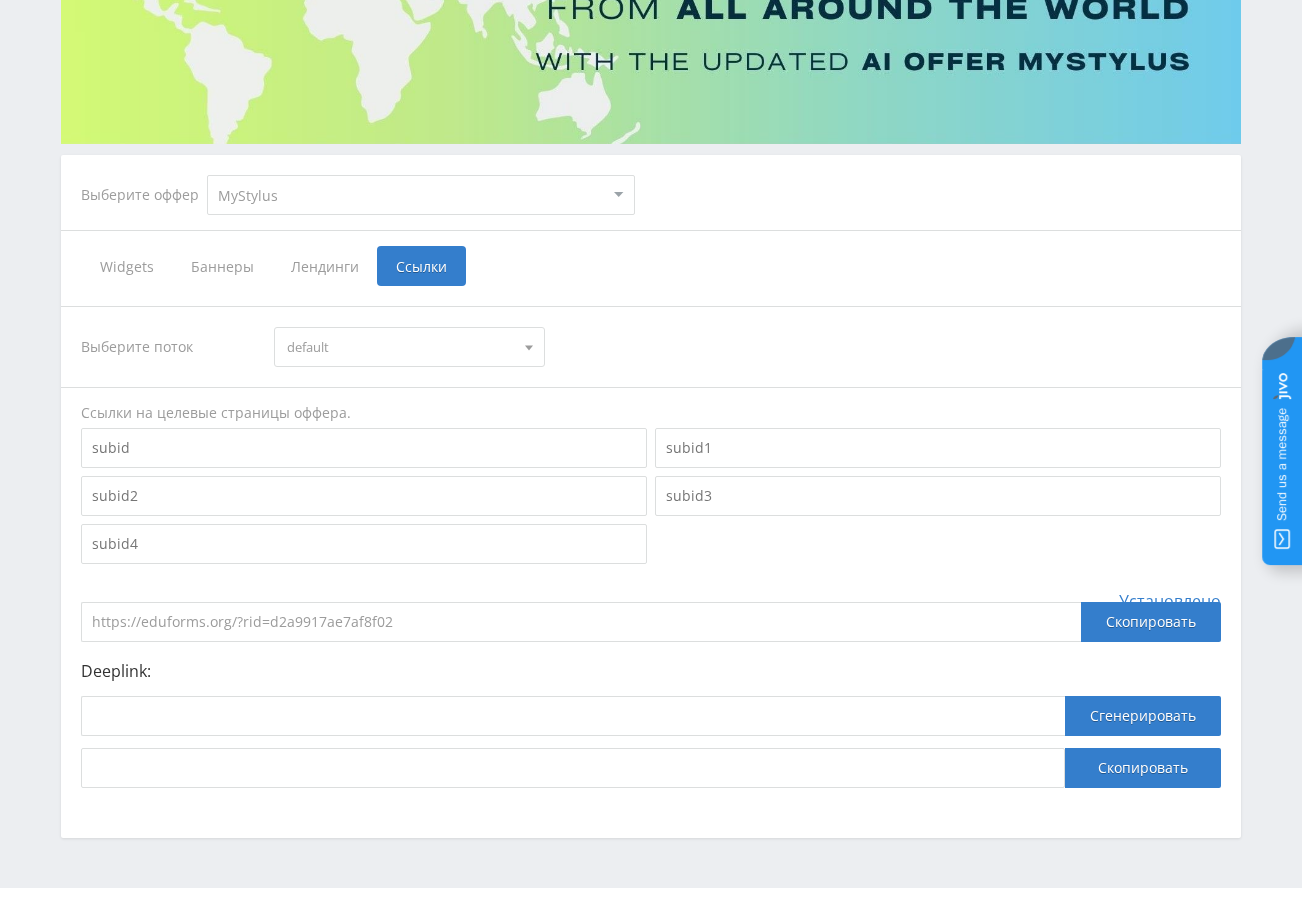 scroll, scrollTop: 255, scrollLeft: 0, axis: vertical 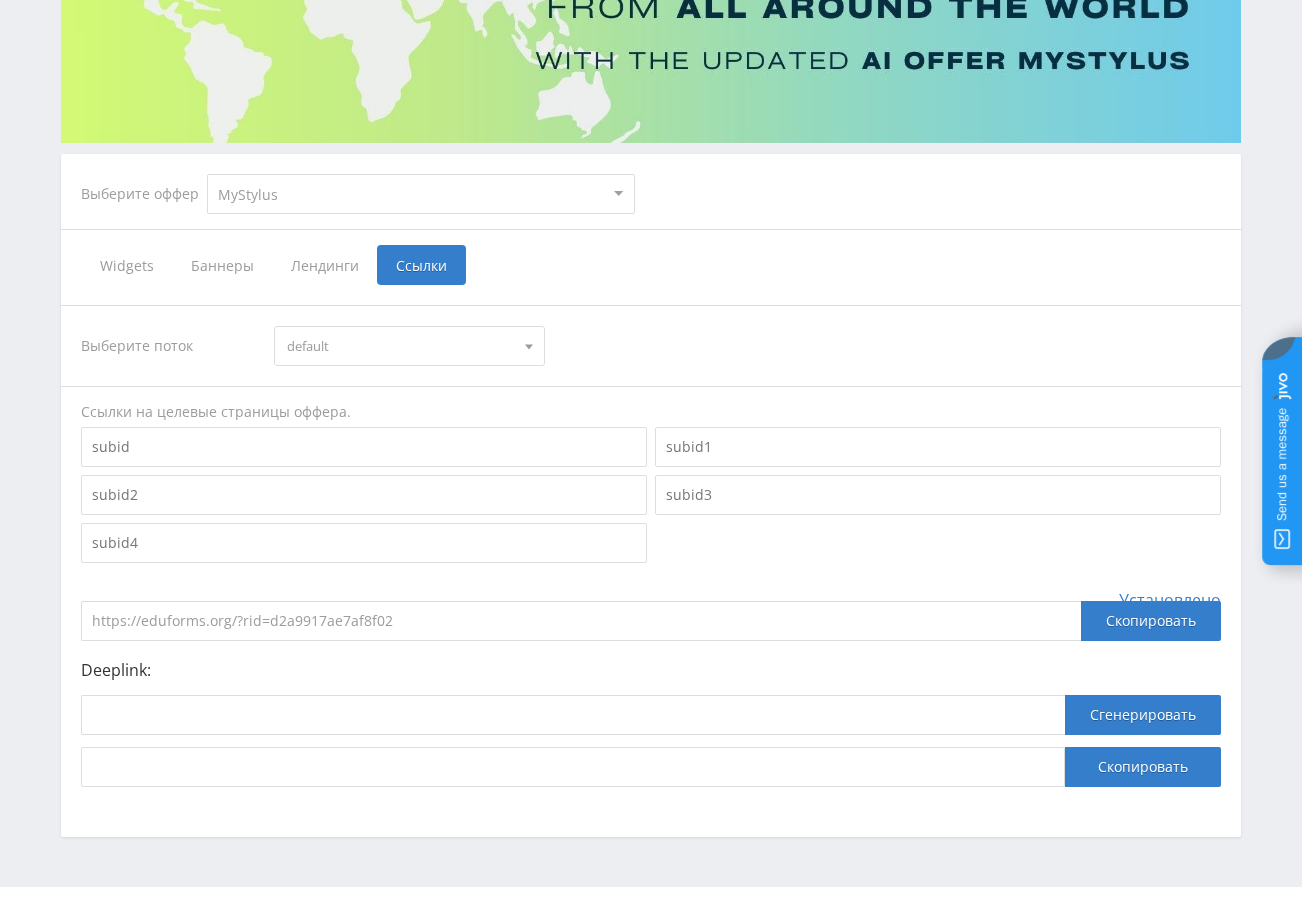 click on "default" at bounding box center (400, 346) 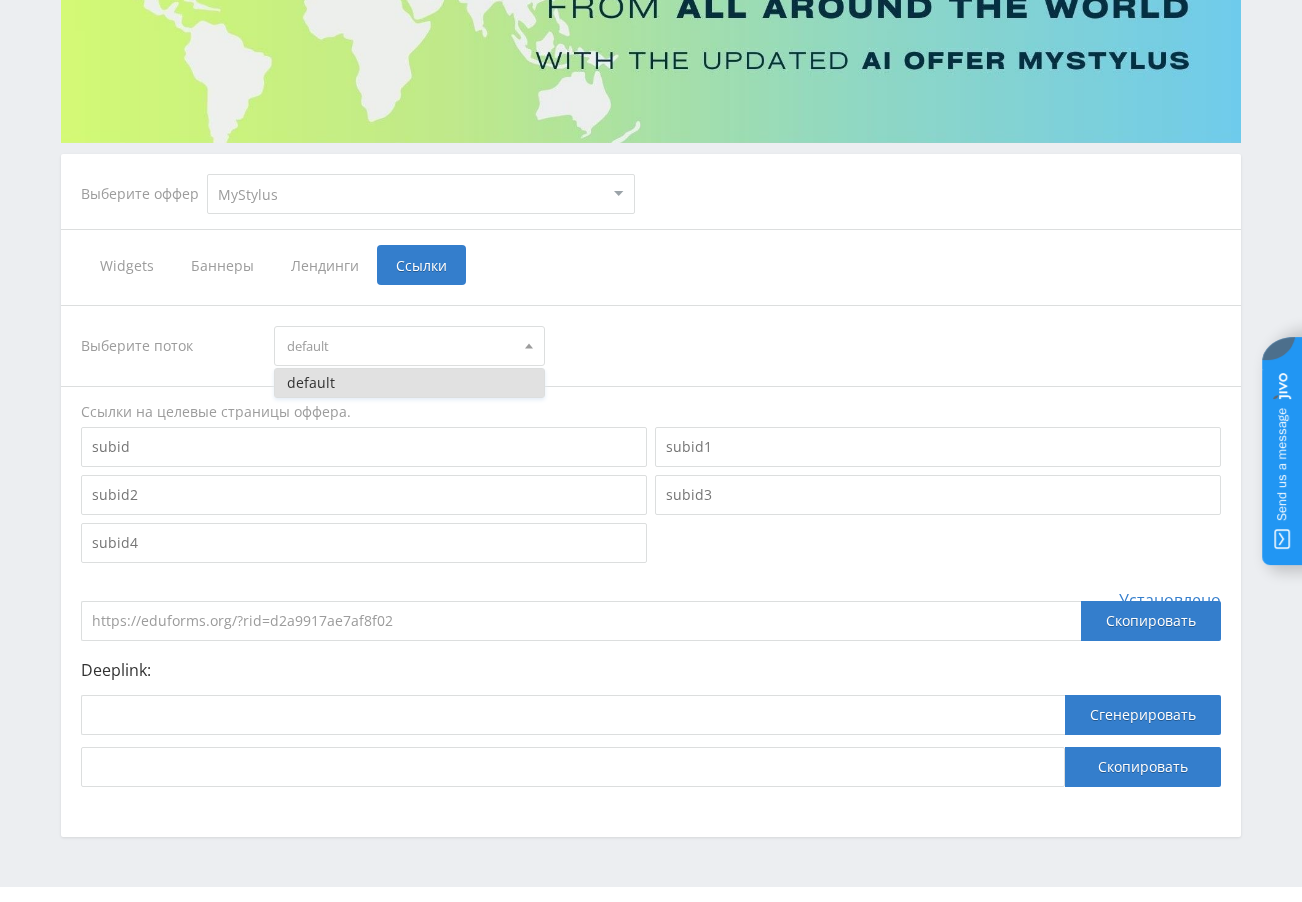 click on "Выберите поток
default
default
Ссылки на целевые страницы оффера.
Установлено
https://eduforms.org/?rid=d2a9917ae7af8f02
Скопировать
Deeplink:
Сгенерировать
Скопировать" at bounding box center [651, 546] 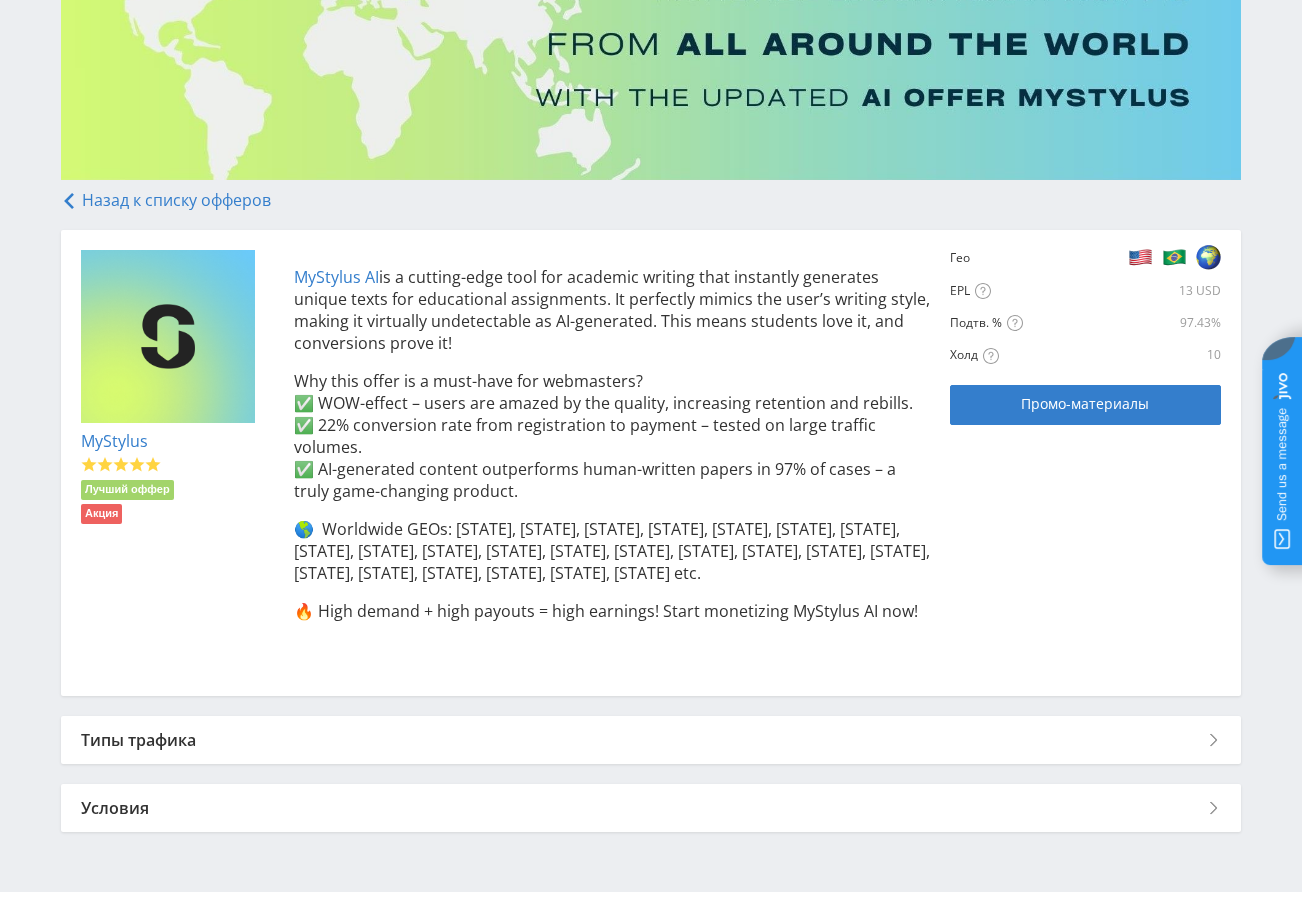 scroll, scrollTop: 235, scrollLeft: 0, axis: vertical 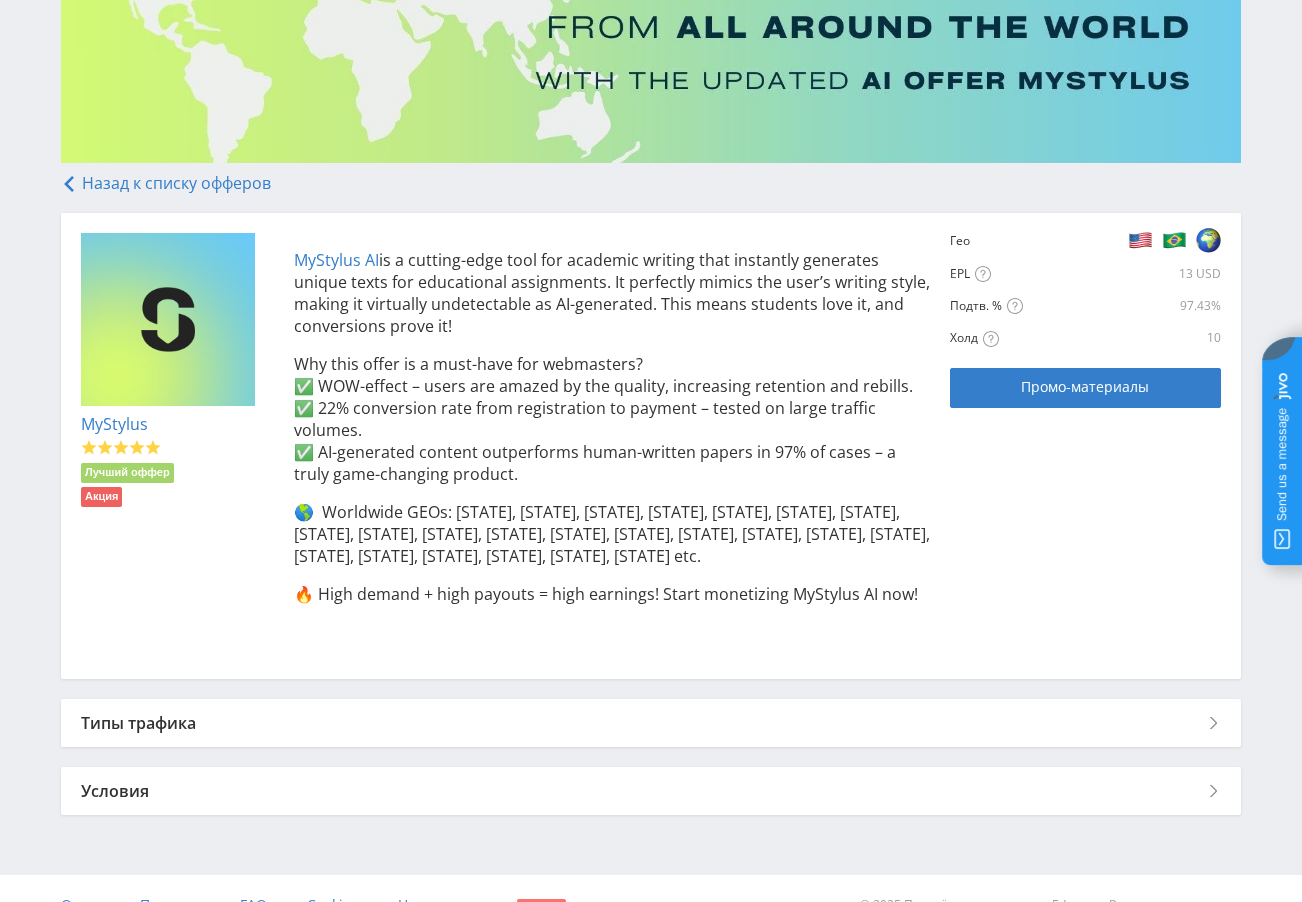 click on "Типы трафика" at bounding box center [651, 723] 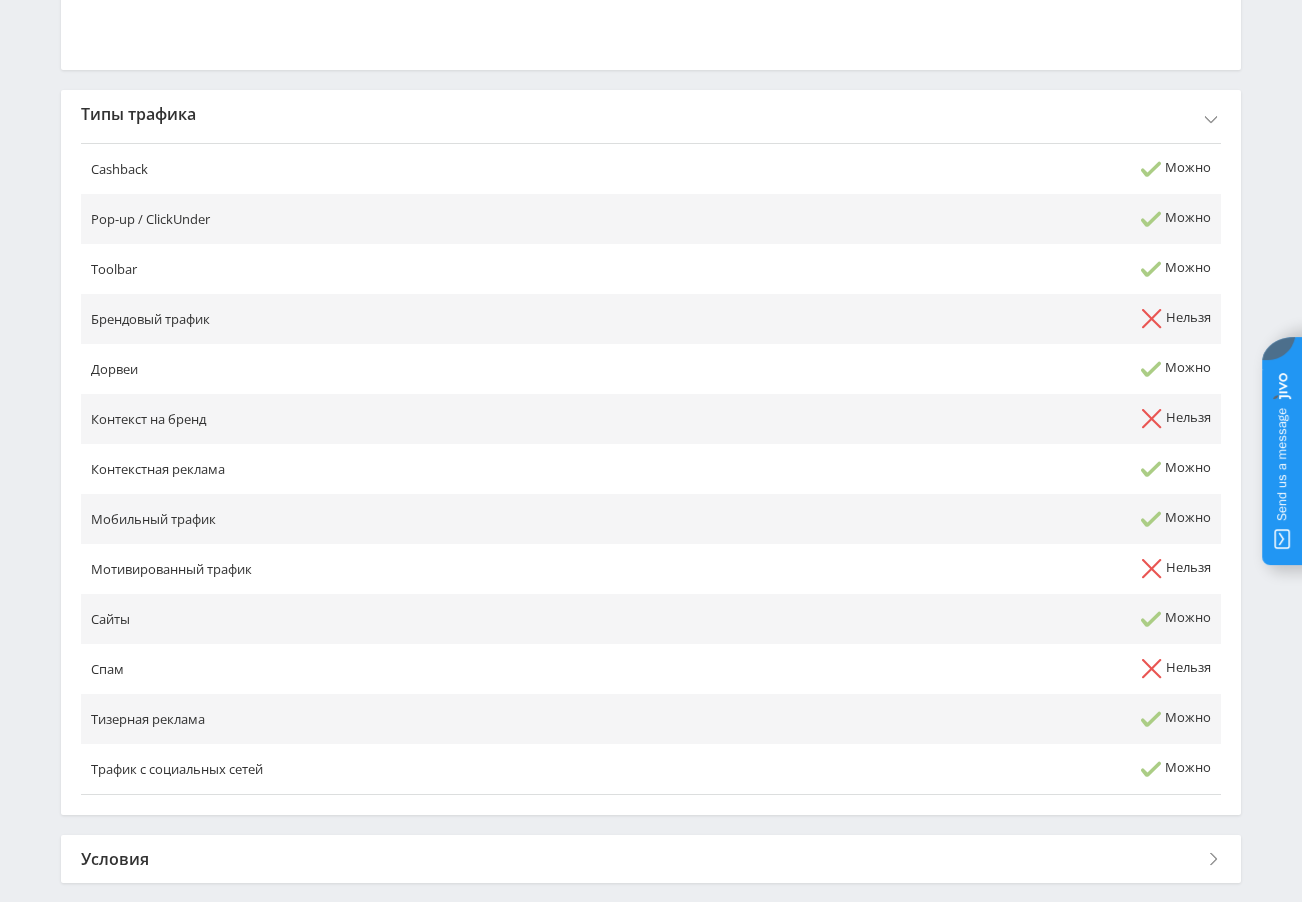 scroll, scrollTop: 854, scrollLeft: 0, axis: vertical 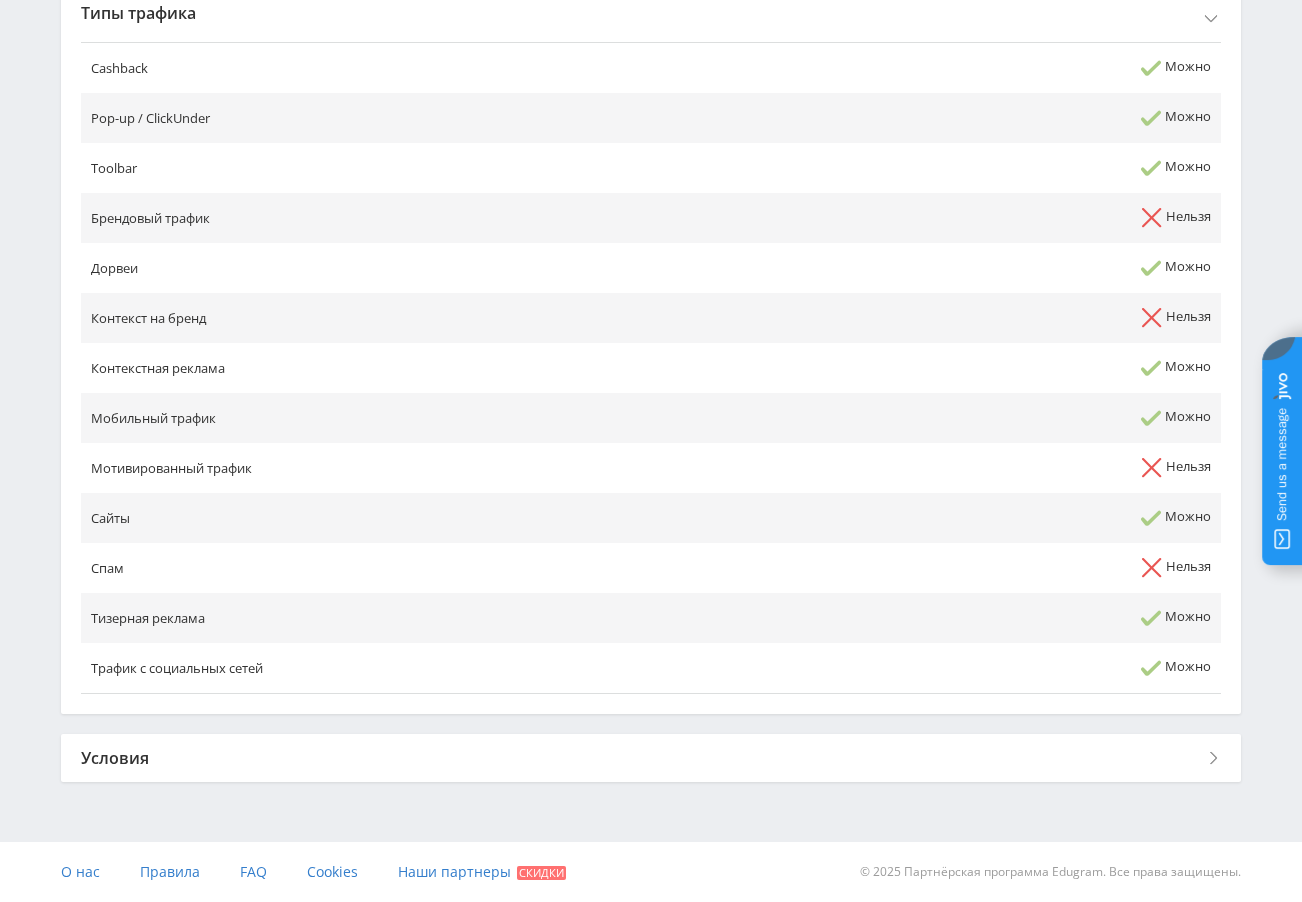 click on "Условия" at bounding box center (651, 758) 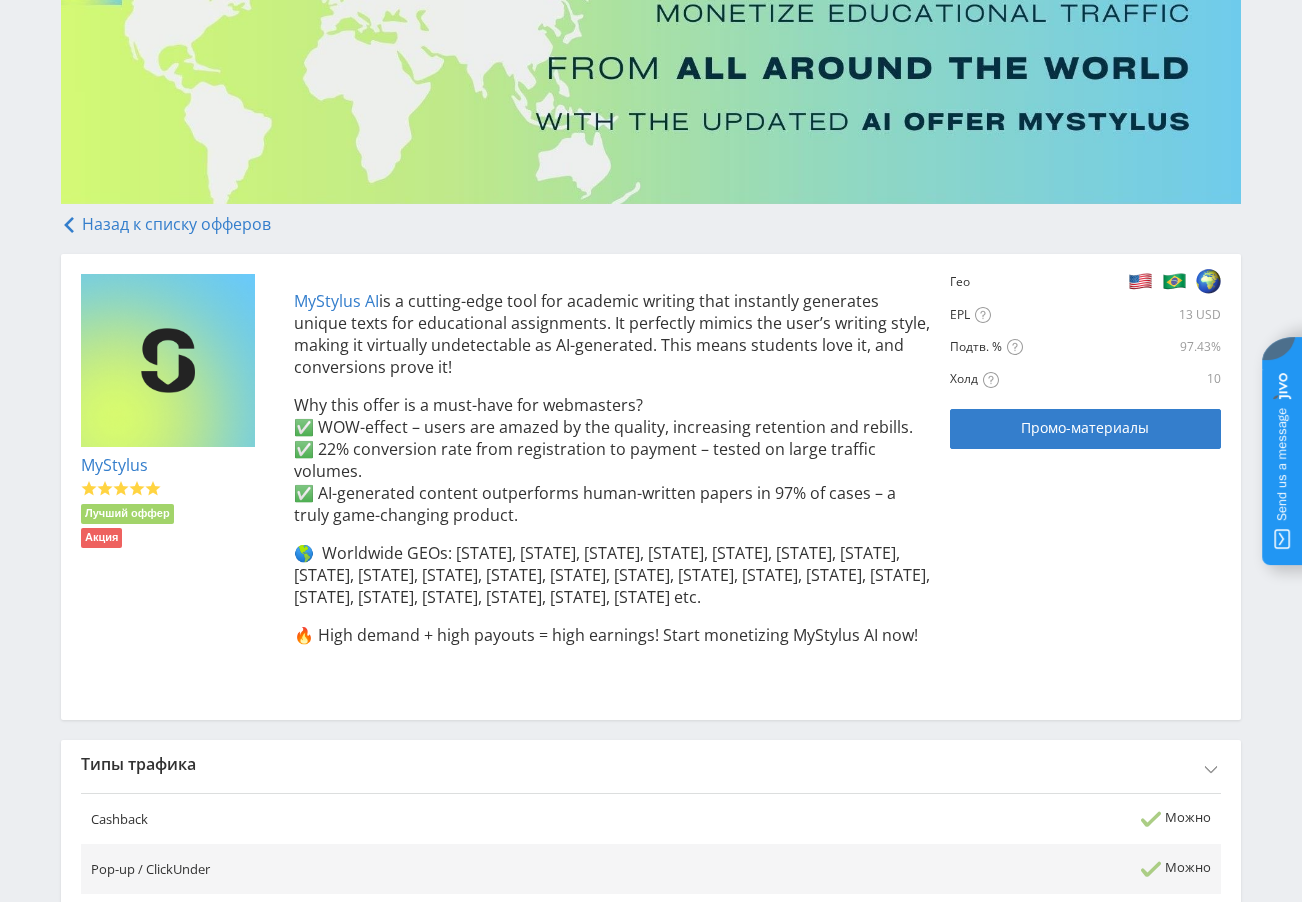 scroll, scrollTop: 80, scrollLeft: 0, axis: vertical 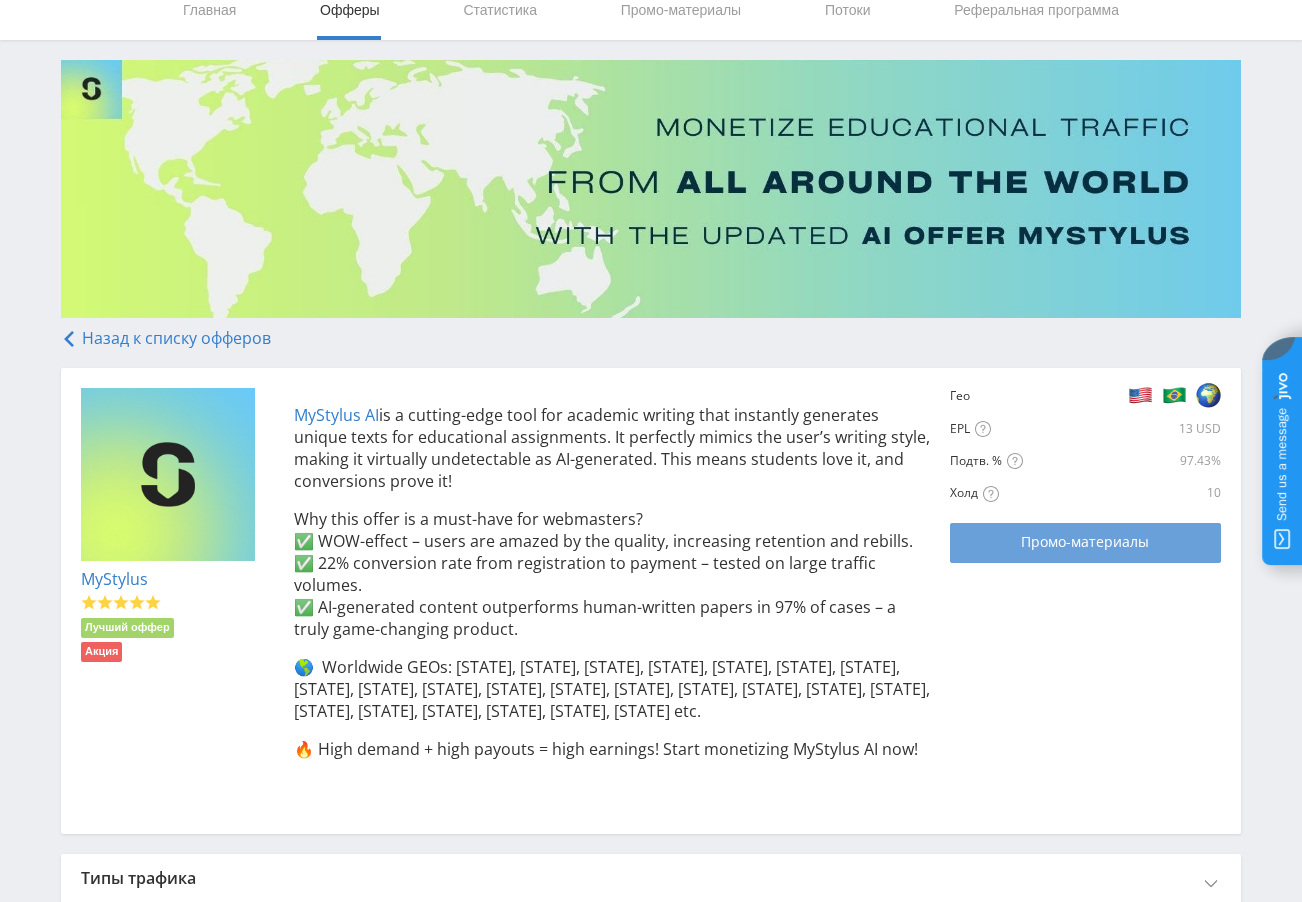 click on "Промо-материалы" at bounding box center [1085, 543] 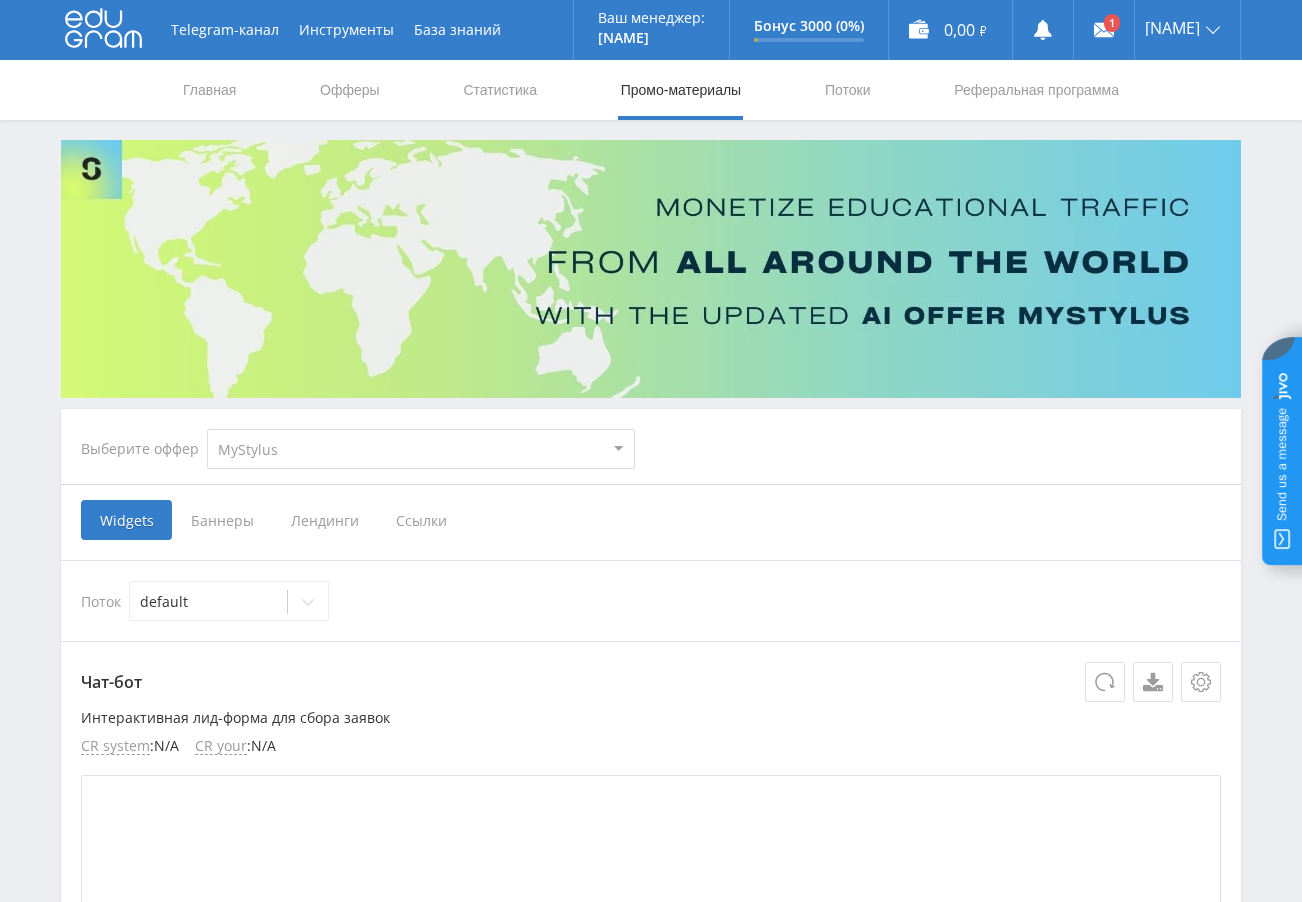 scroll, scrollTop: 0, scrollLeft: 0, axis: both 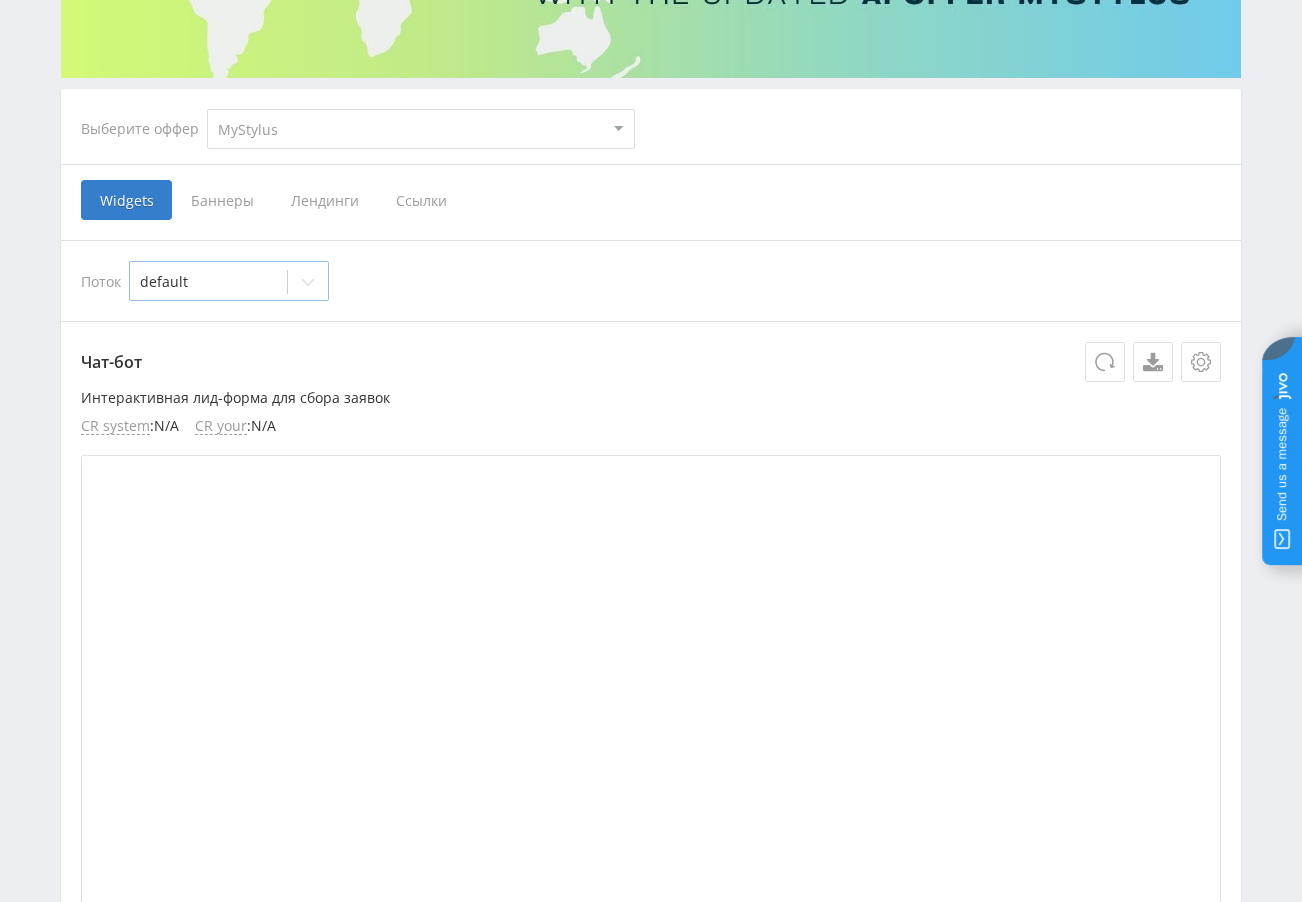click on "default" at bounding box center [208, 282] 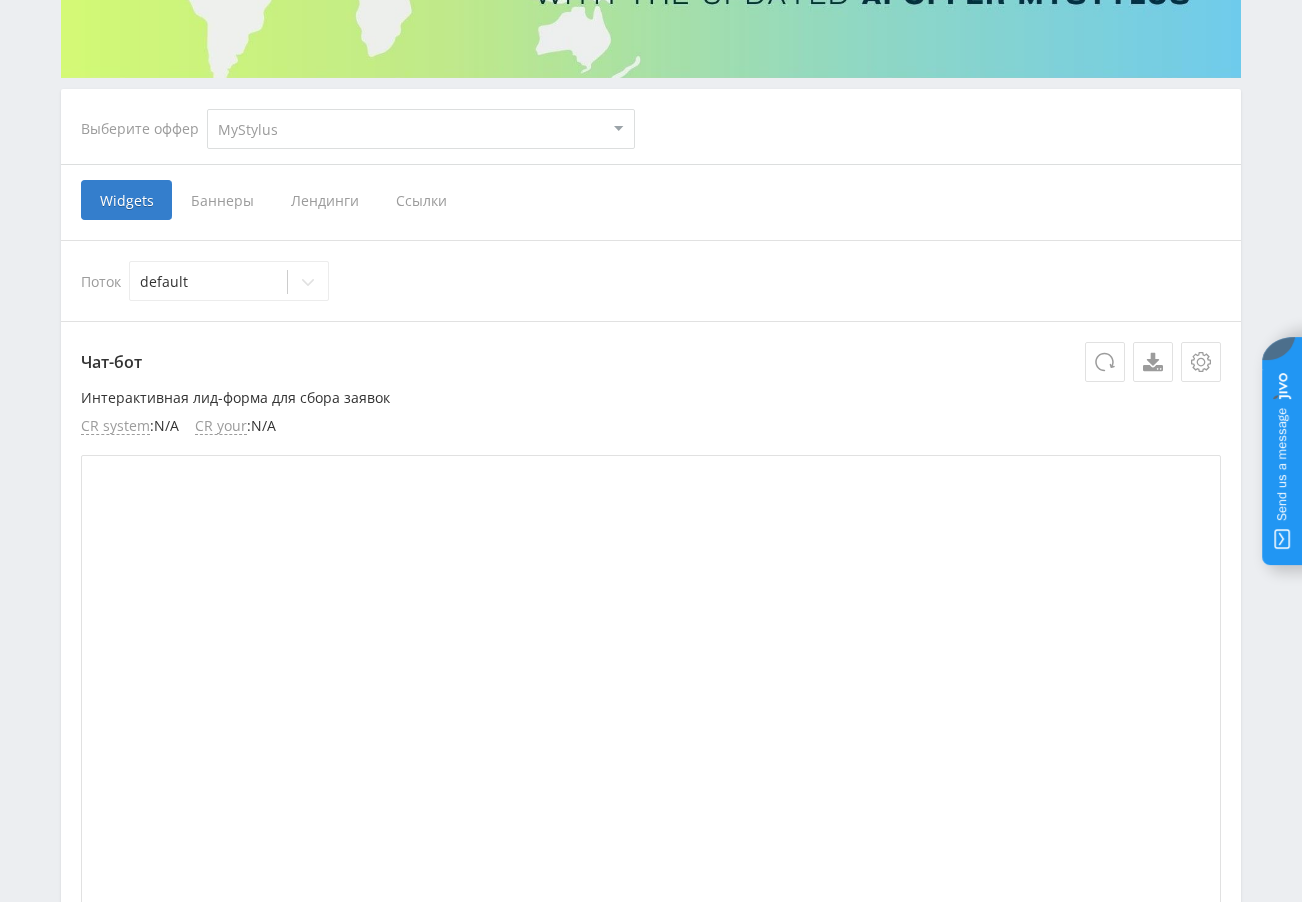 click on "Чат-бот Интерактивная лид-форма для сбора заявок CR system :  N/A CR your :  N/A <script defer src="https://eduforms.org//partnersforms/widget/?component=chat&ref=d2a9917ae7af8f02"></script> <script defer src="https://eduforms.org//partnersforms/widget/?component=chat&ref=d2a9917ae7af8f02"></script> Скопировать код" at bounding box center [651, 782] 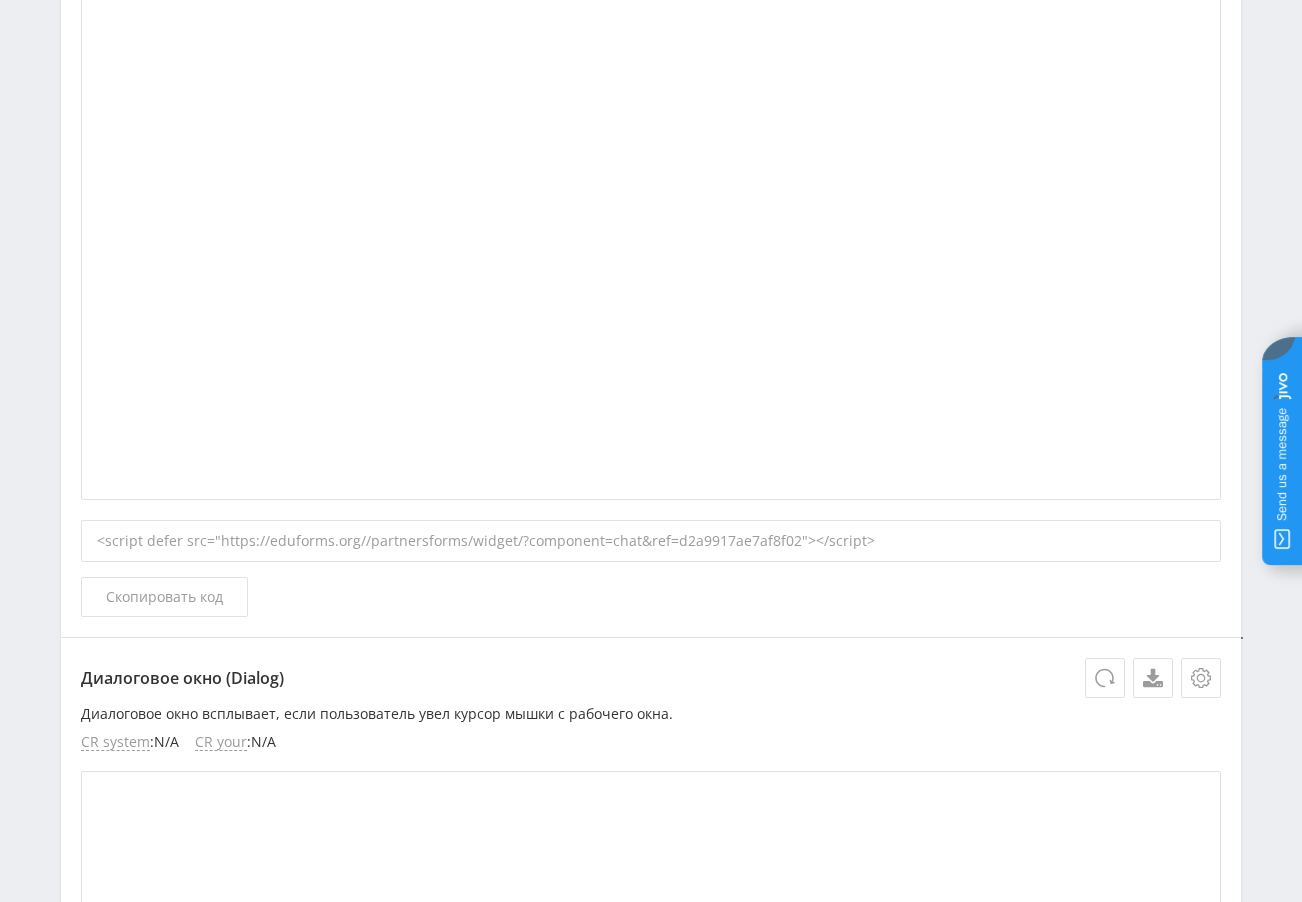 scroll, scrollTop: 139, scrollLeft: 0, axis: vertical 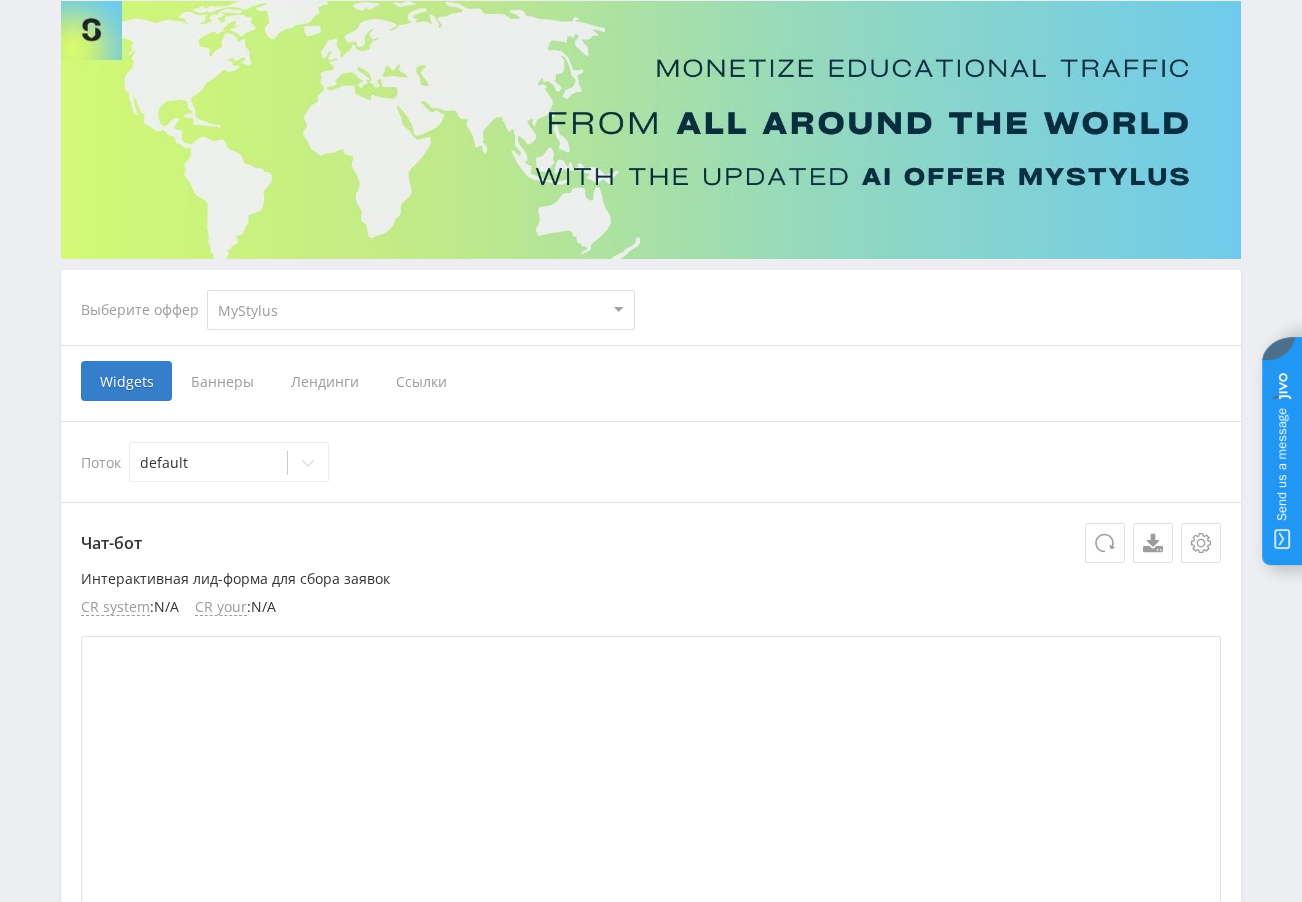 click on "Ссылки" at bounding box center [421, 381] 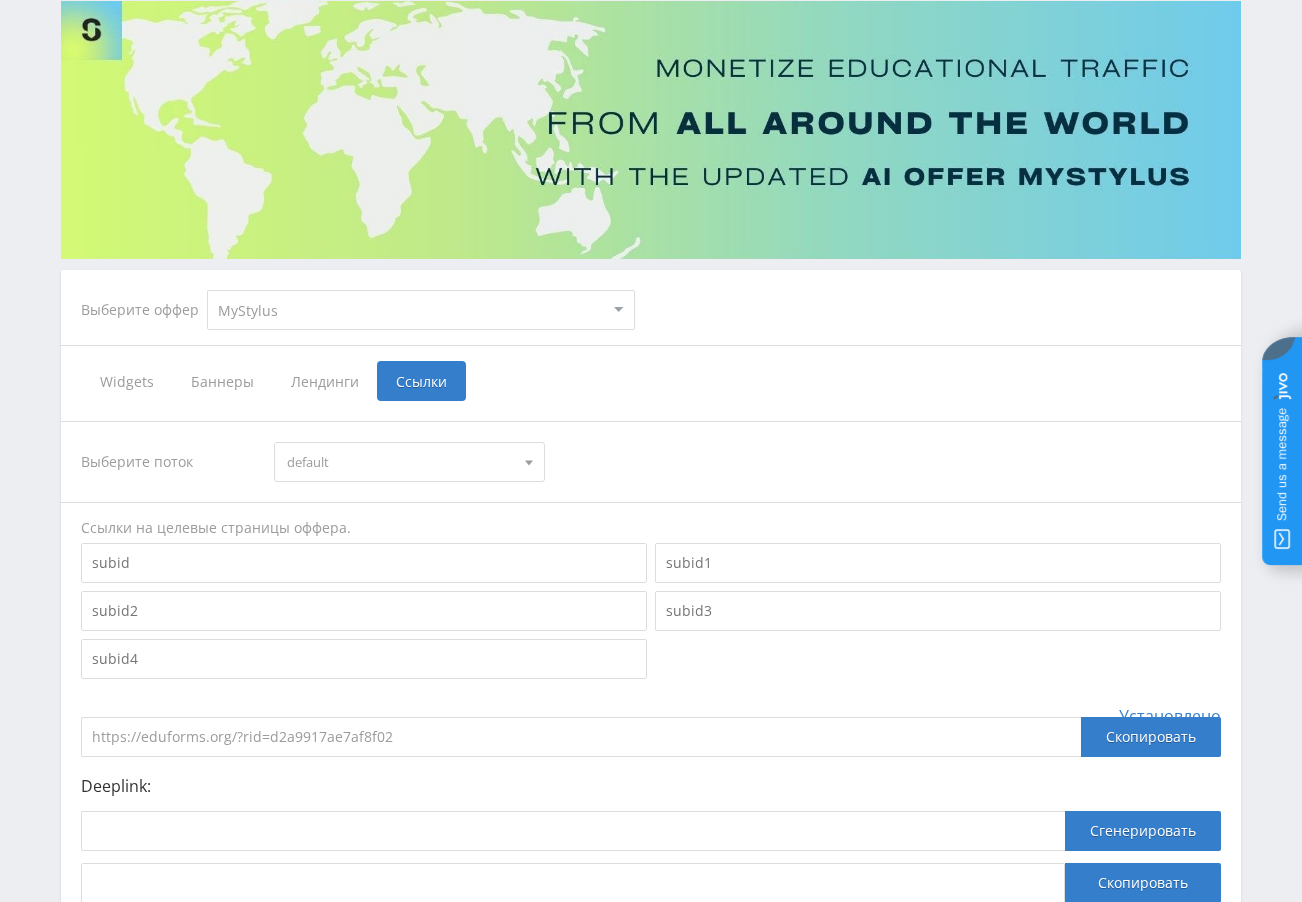 scroll, scrollTop: 195, scrollLeft: 0, axis: vertical 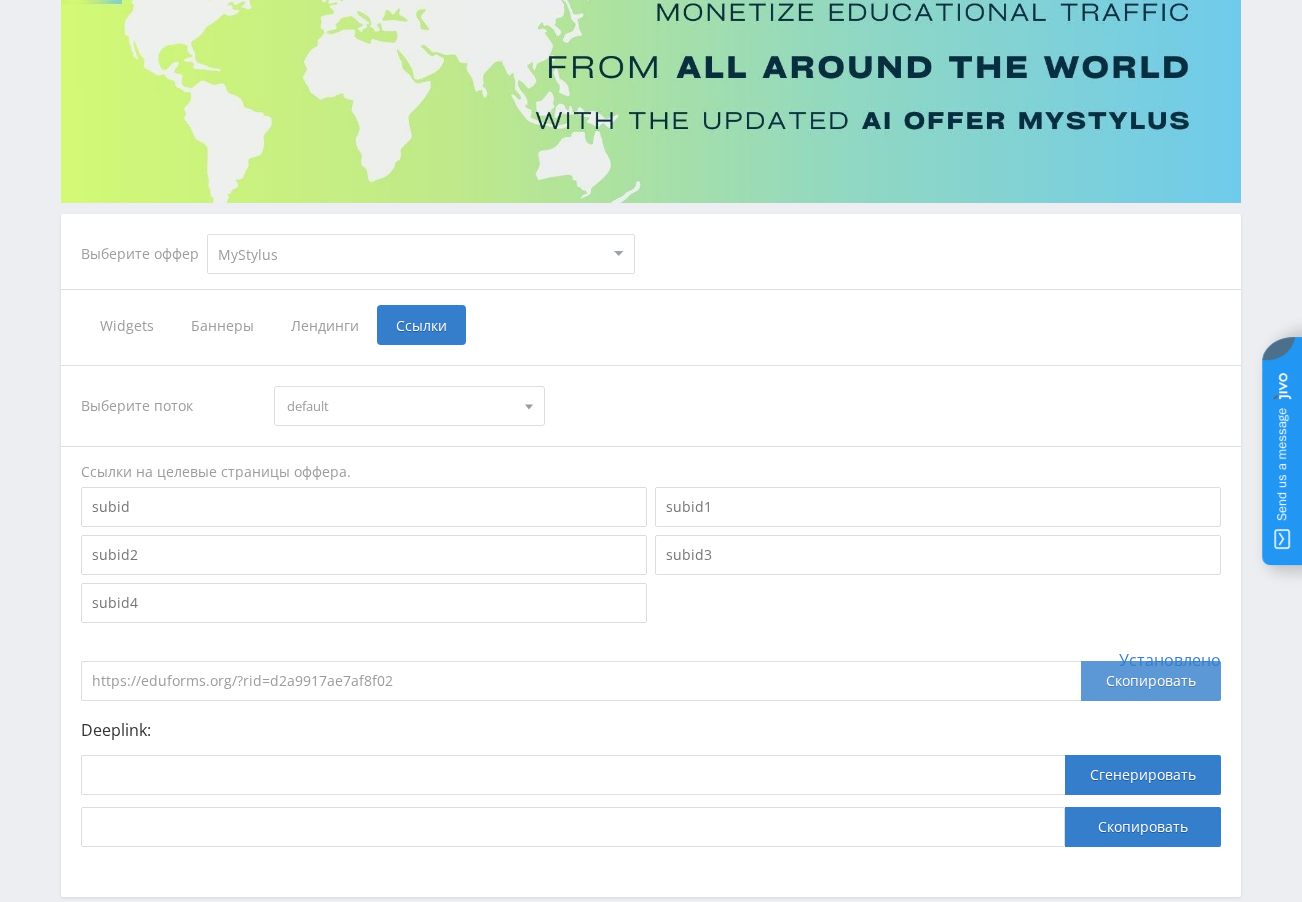click on "Скопировать" at bounding box center (1151, 681) 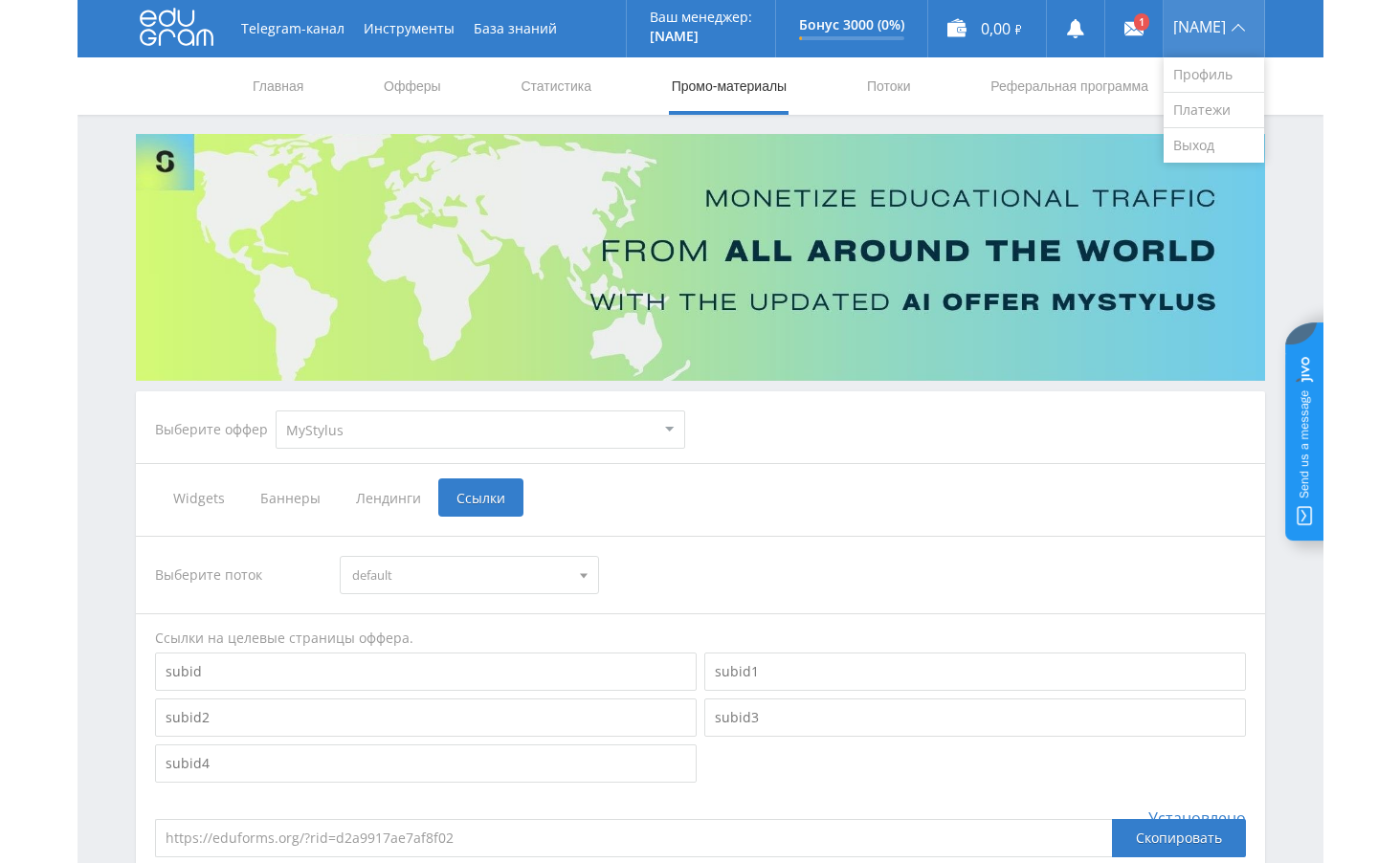 scroll, scrollTop: 0, scrollLeft: 0, axis: both 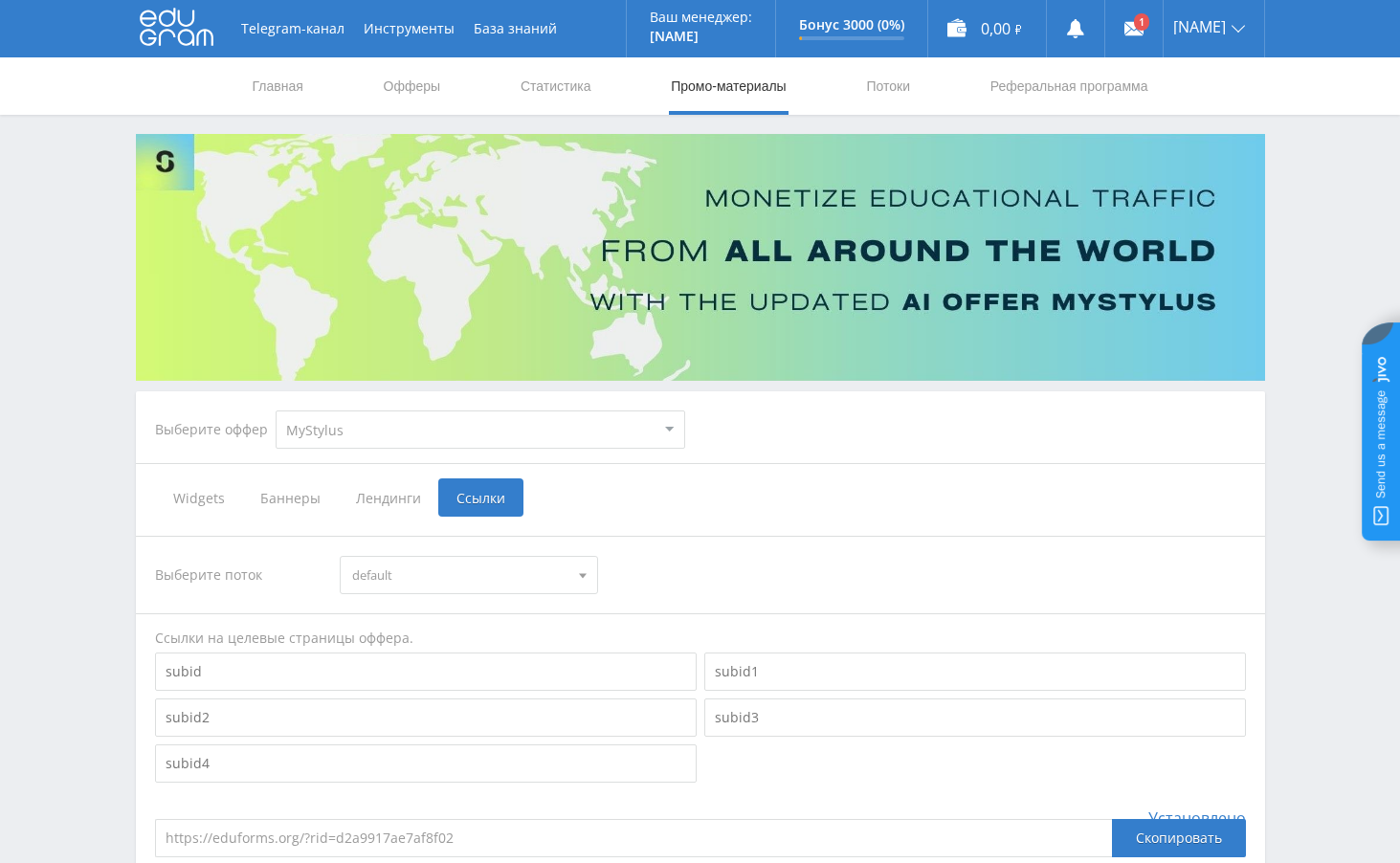 click on "Главная Офферы Статистика Промо-материалы Потоки Реферальная программа" at bounding box center (700, 86) 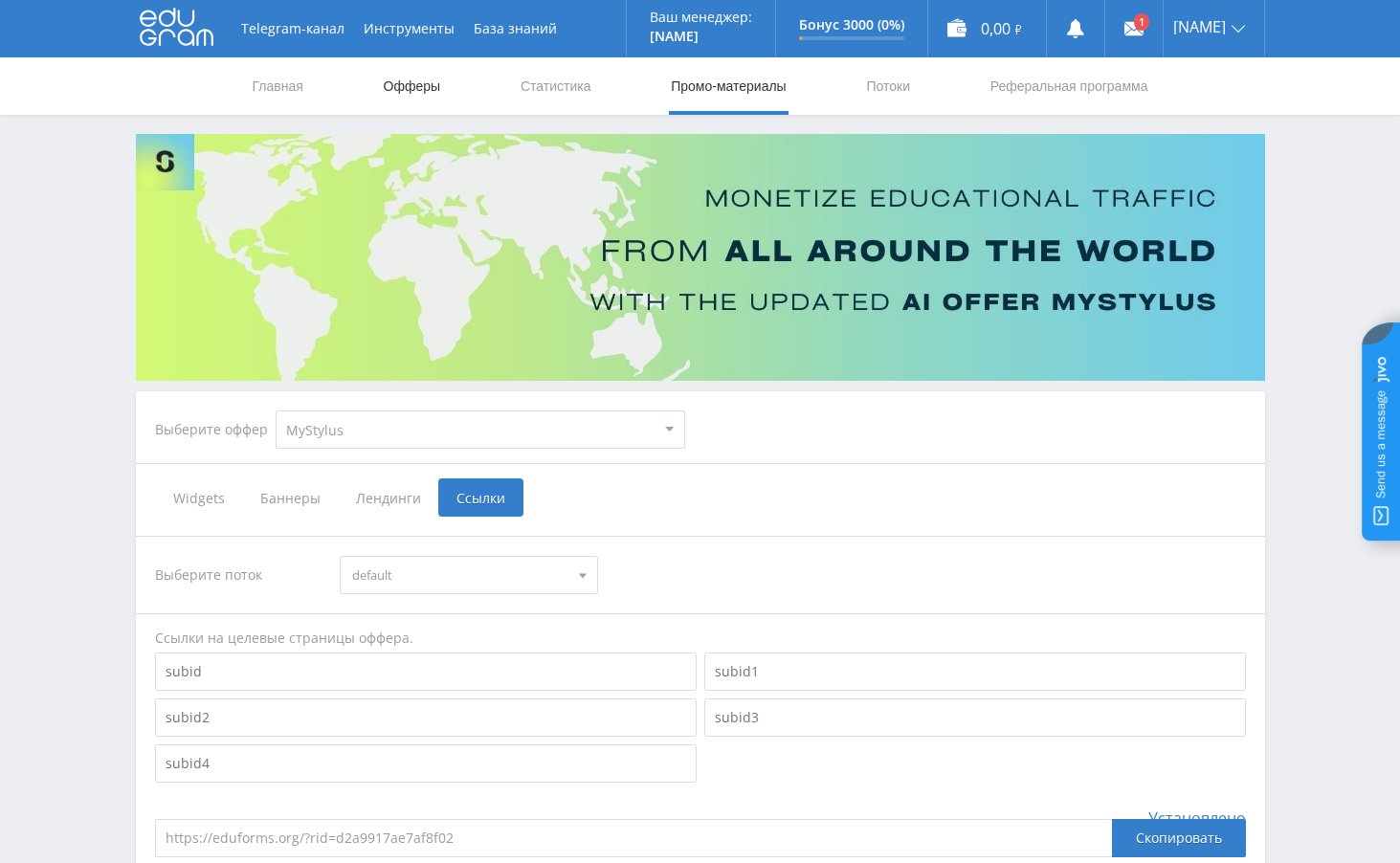 click on "Офферы" at bounding box center (412, 86) 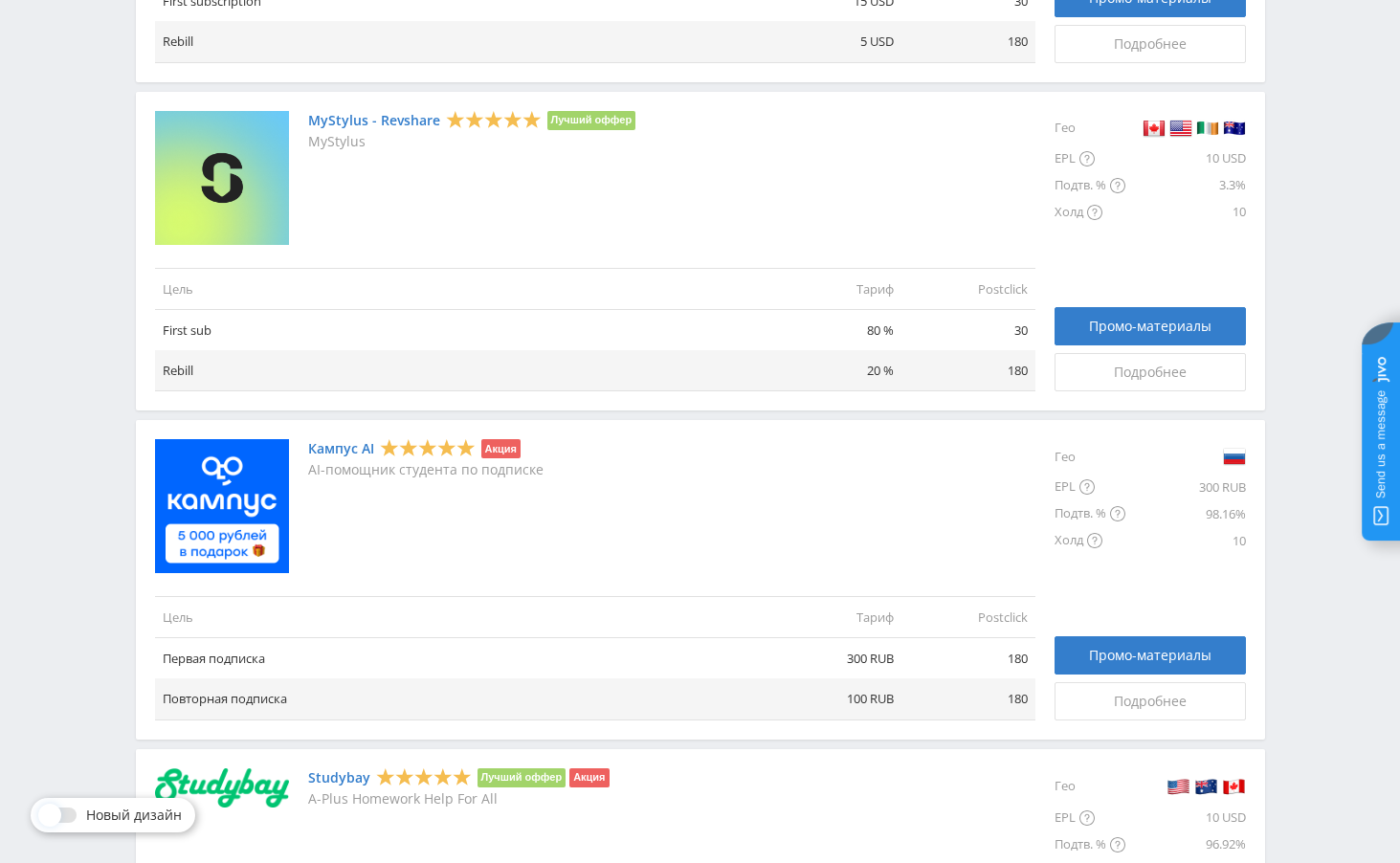 scroll, scrollTop: 756, scrollLeft: 0, axis: vertical 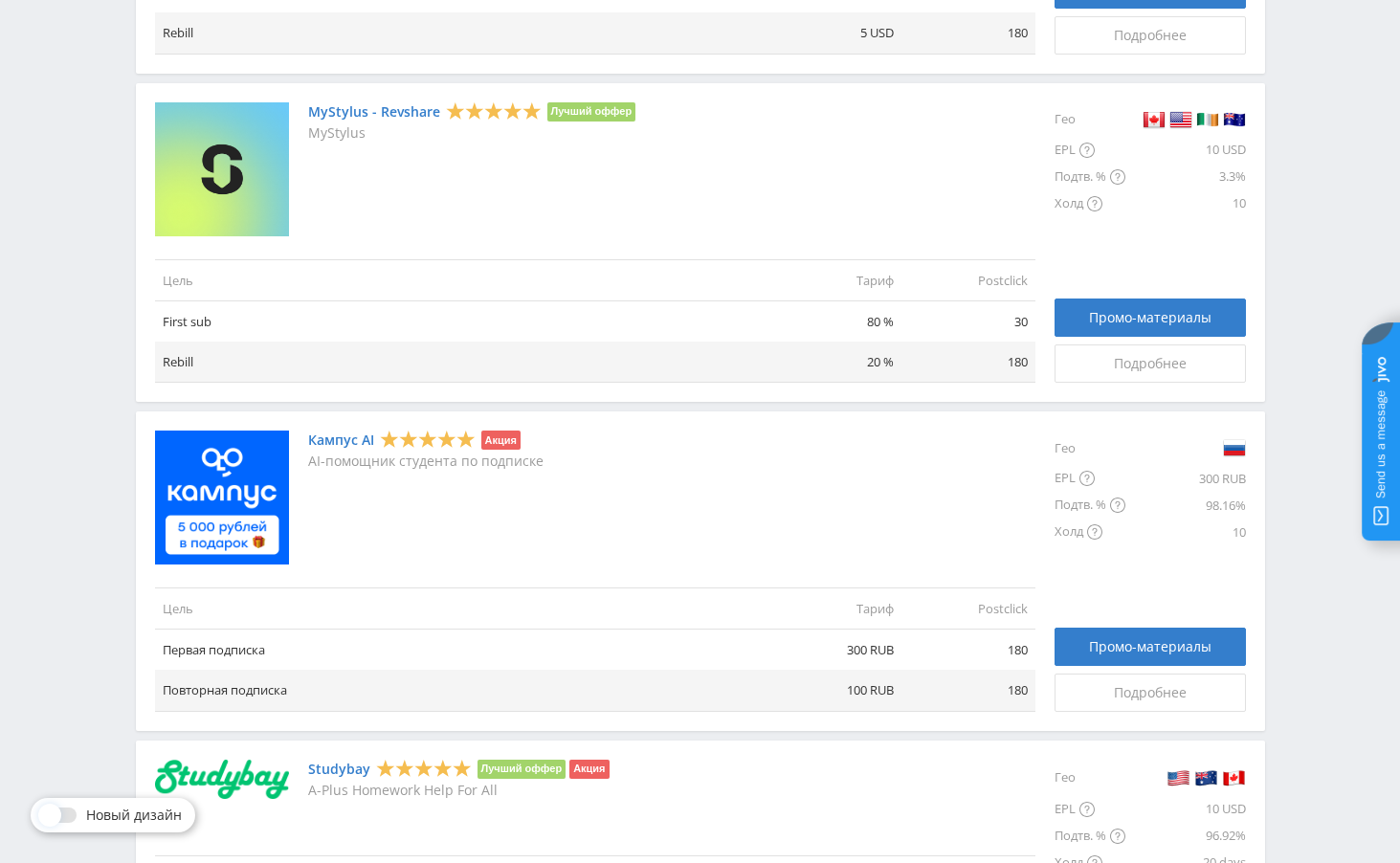 click on "Кампус AI" at bounding box center (341, 440) 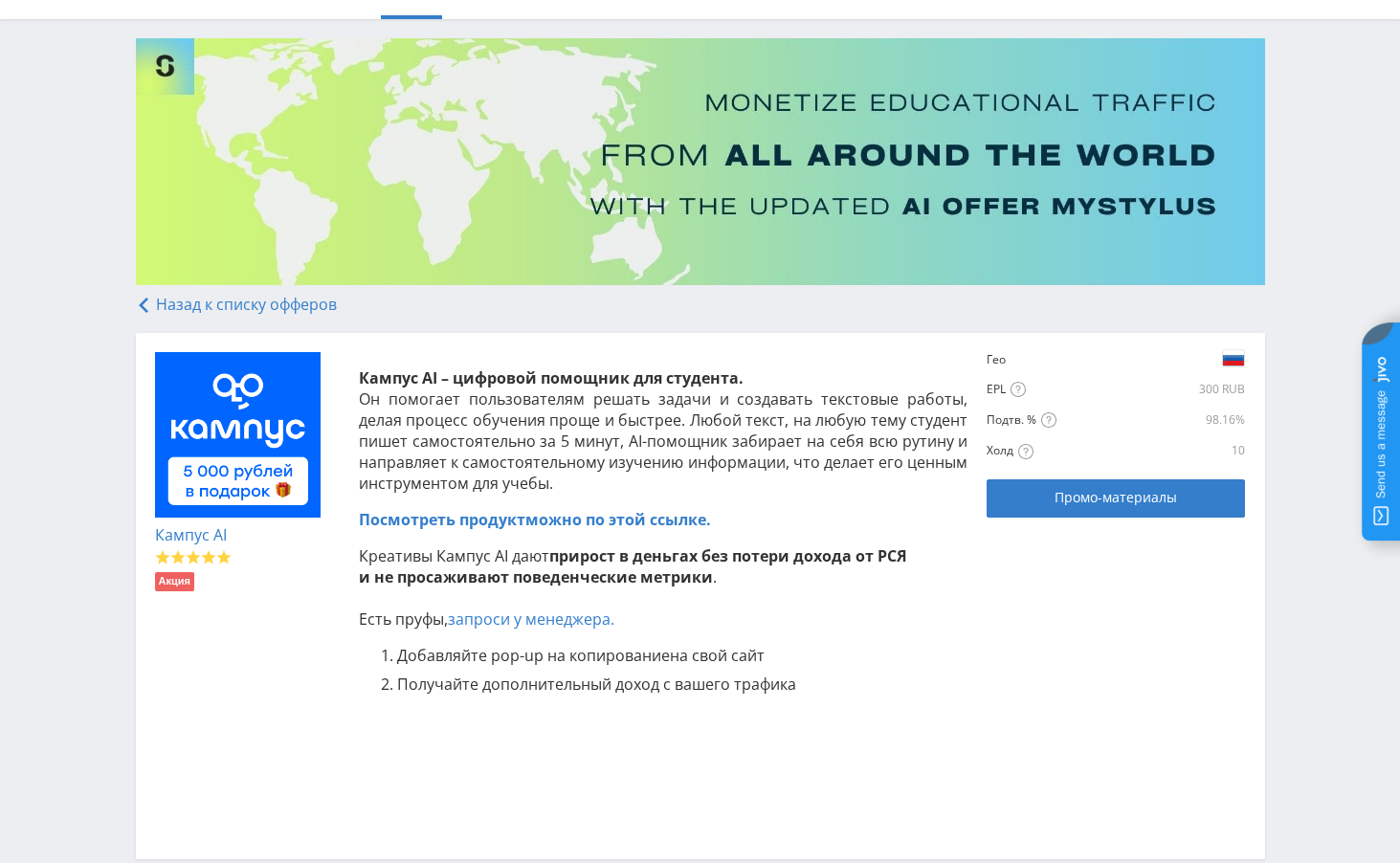 scroll, scrollTop: 106, scrollLeft: 0, axis: vertical 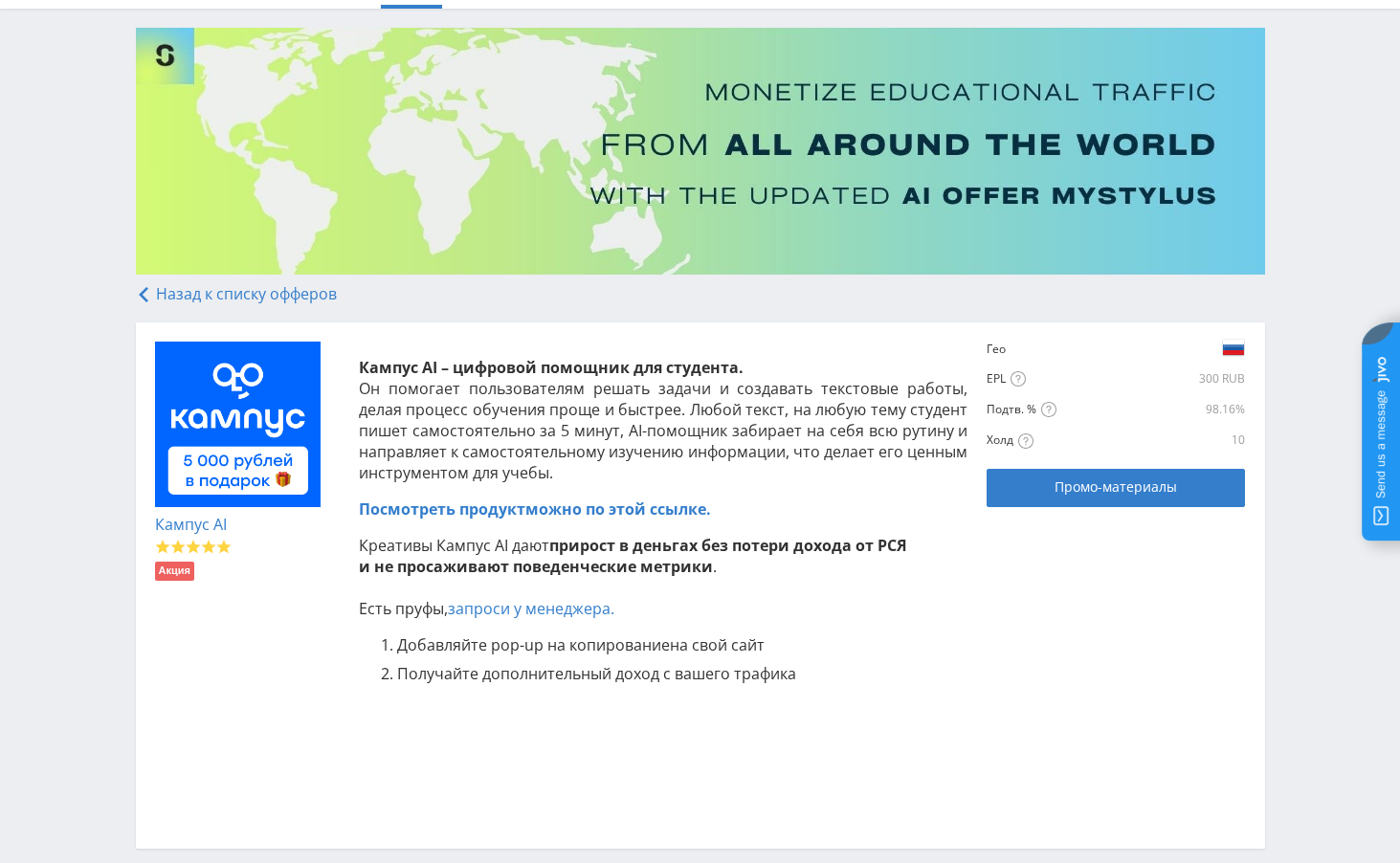 click on "Посмотреть продукт  можно по этой ссылке." at bounding box center (535, 509) 